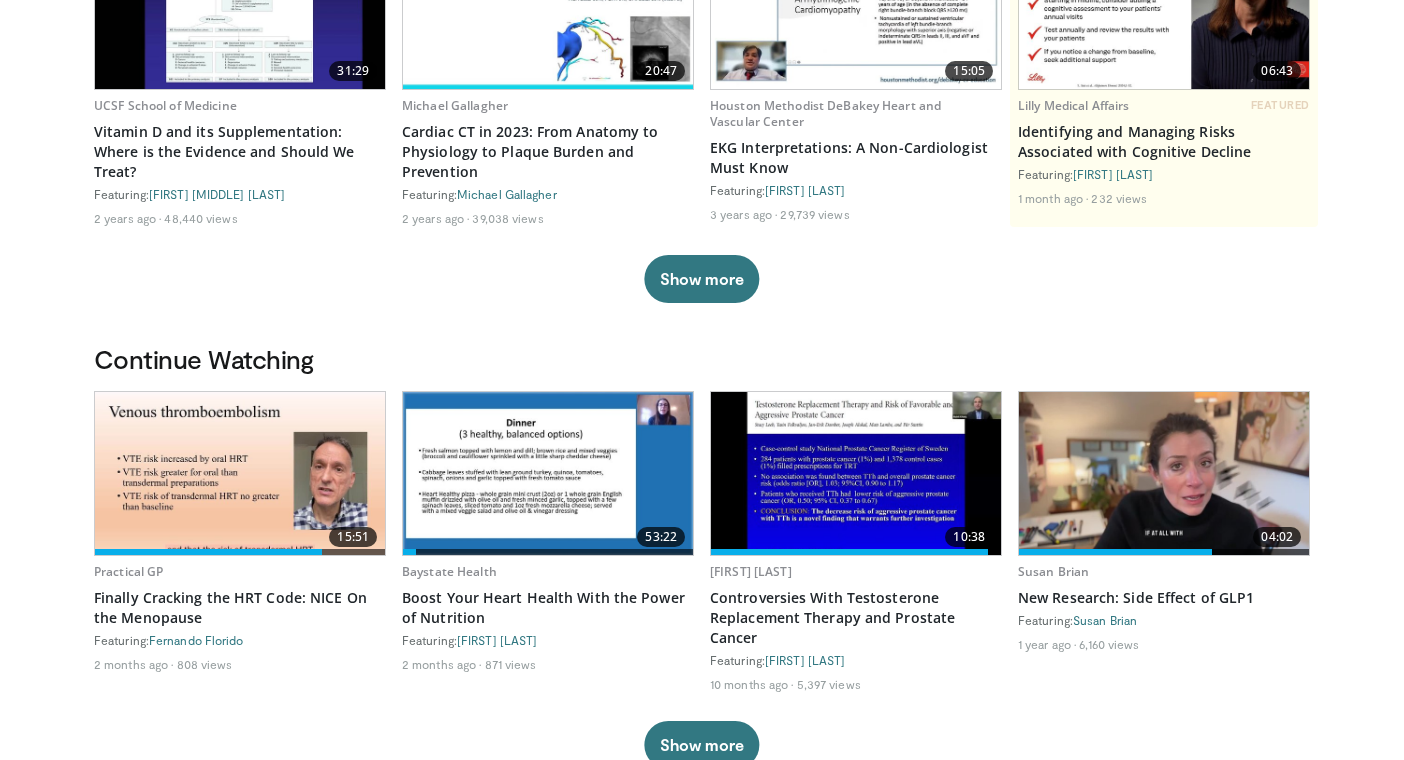 scroll, scrollTop: 0, scrollLeft: 0, axis: both 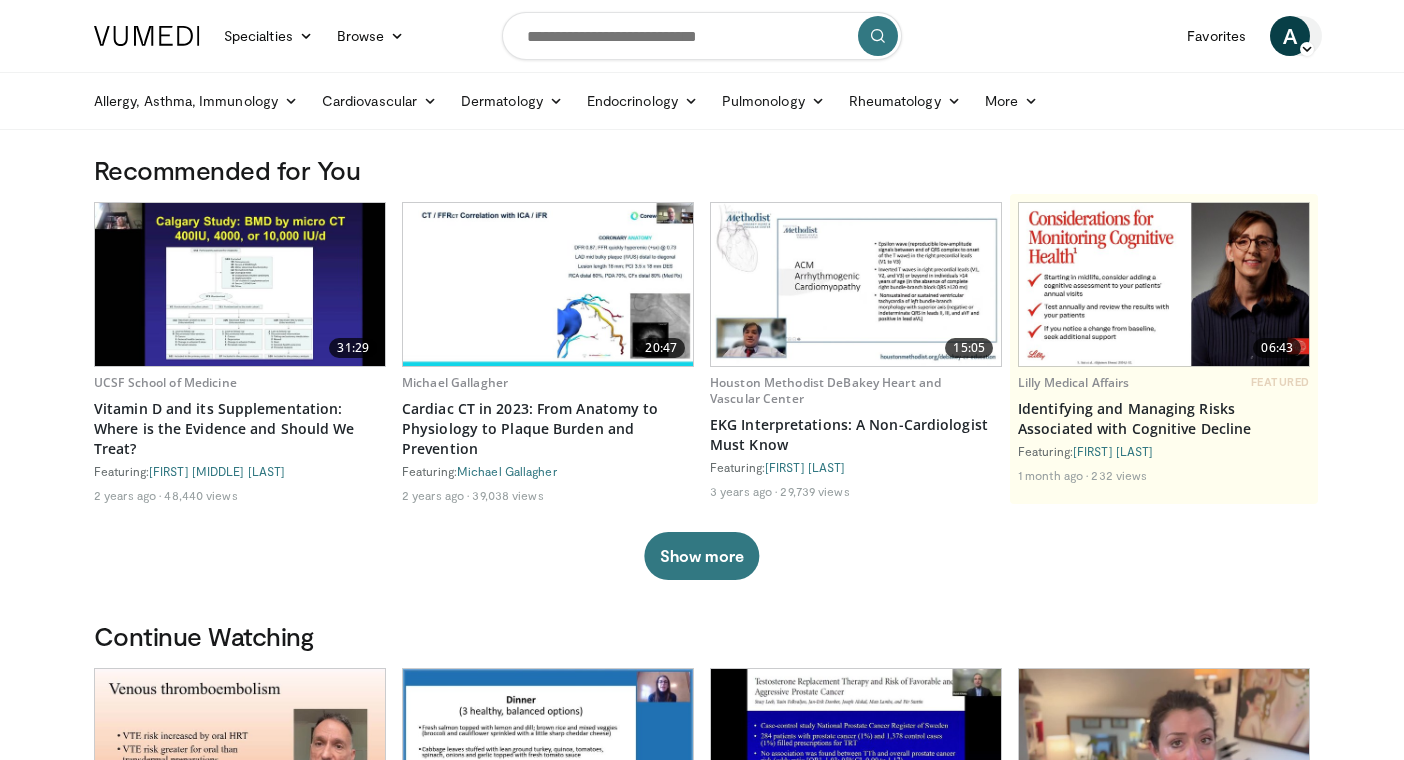 click at bounding box center (1307, 49) 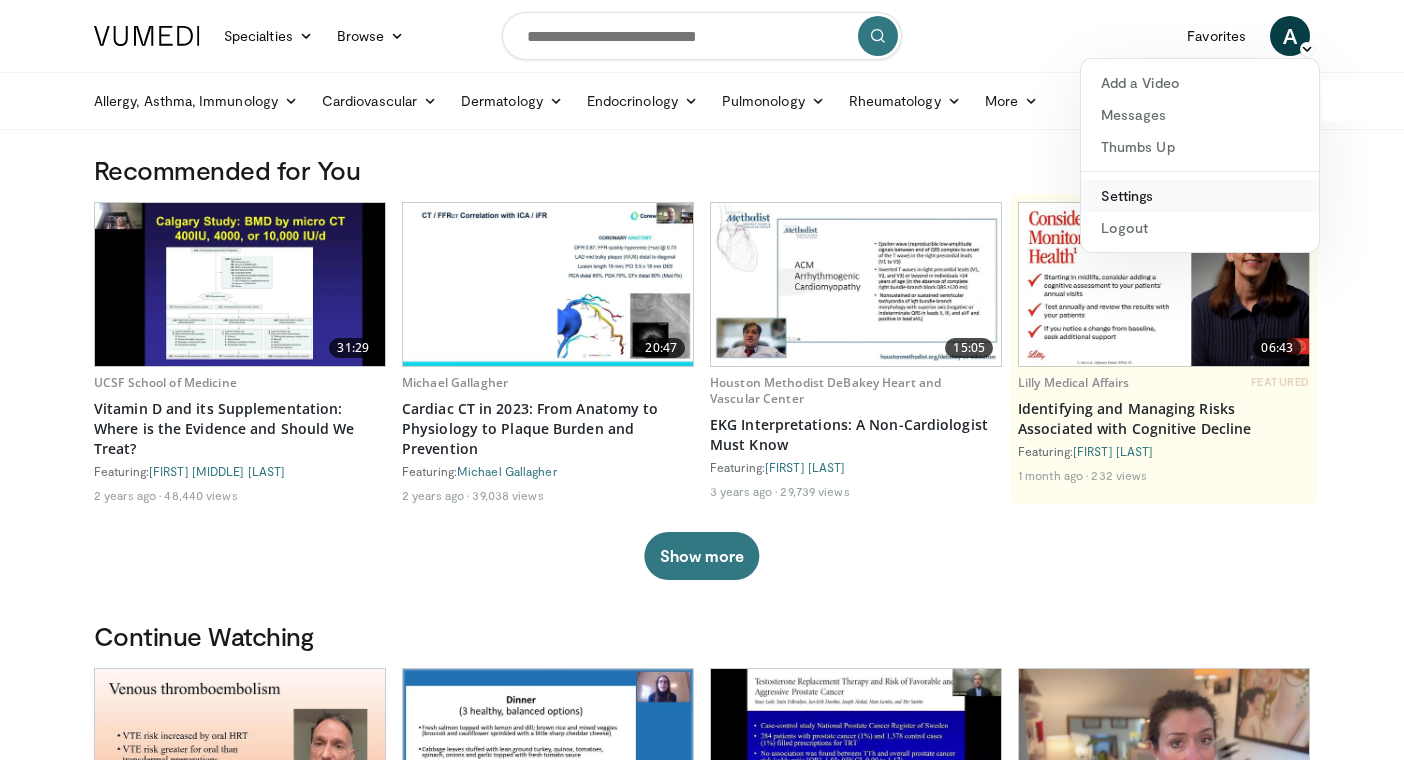 click on "Settings" at bounding box center [1200, 196] 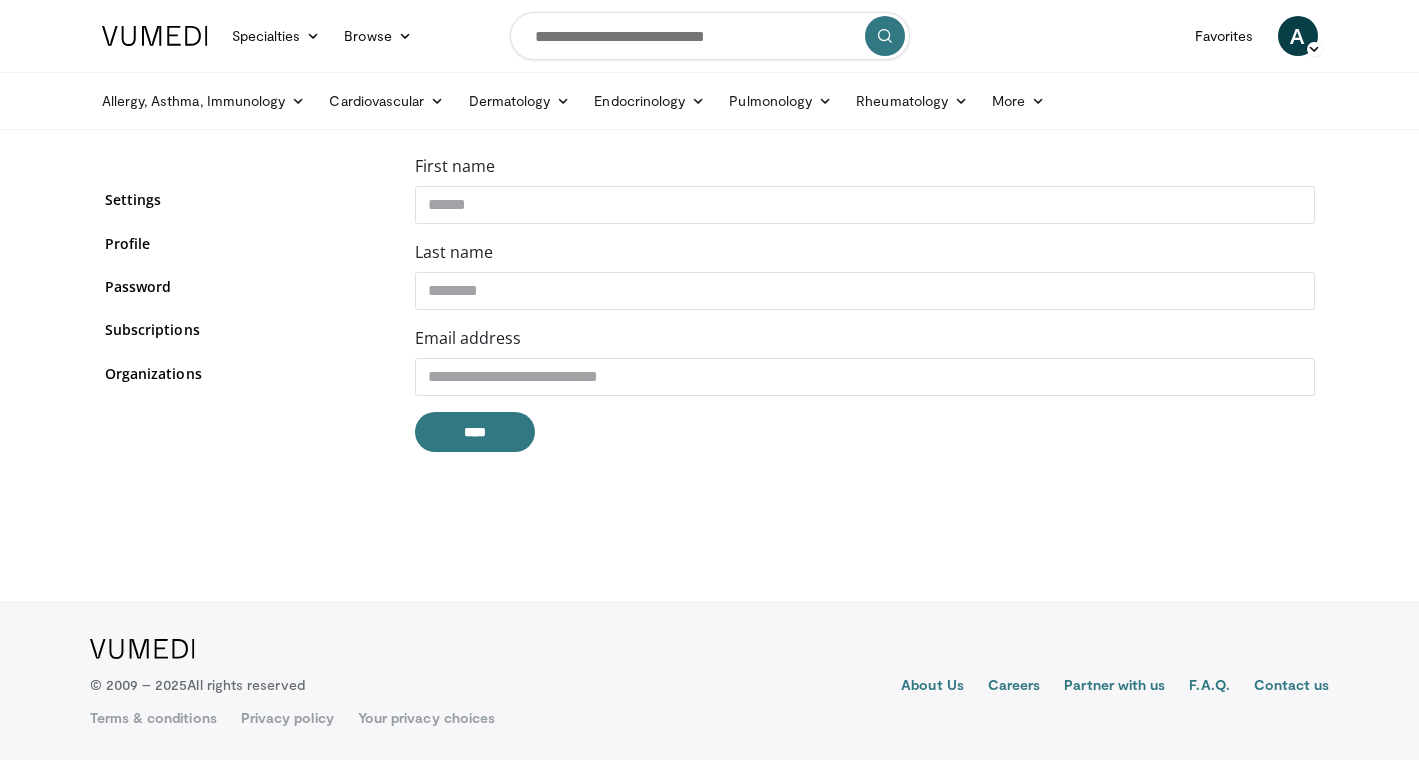 scroll, scrollTop: 0, scrollLeft: 0, axis: both 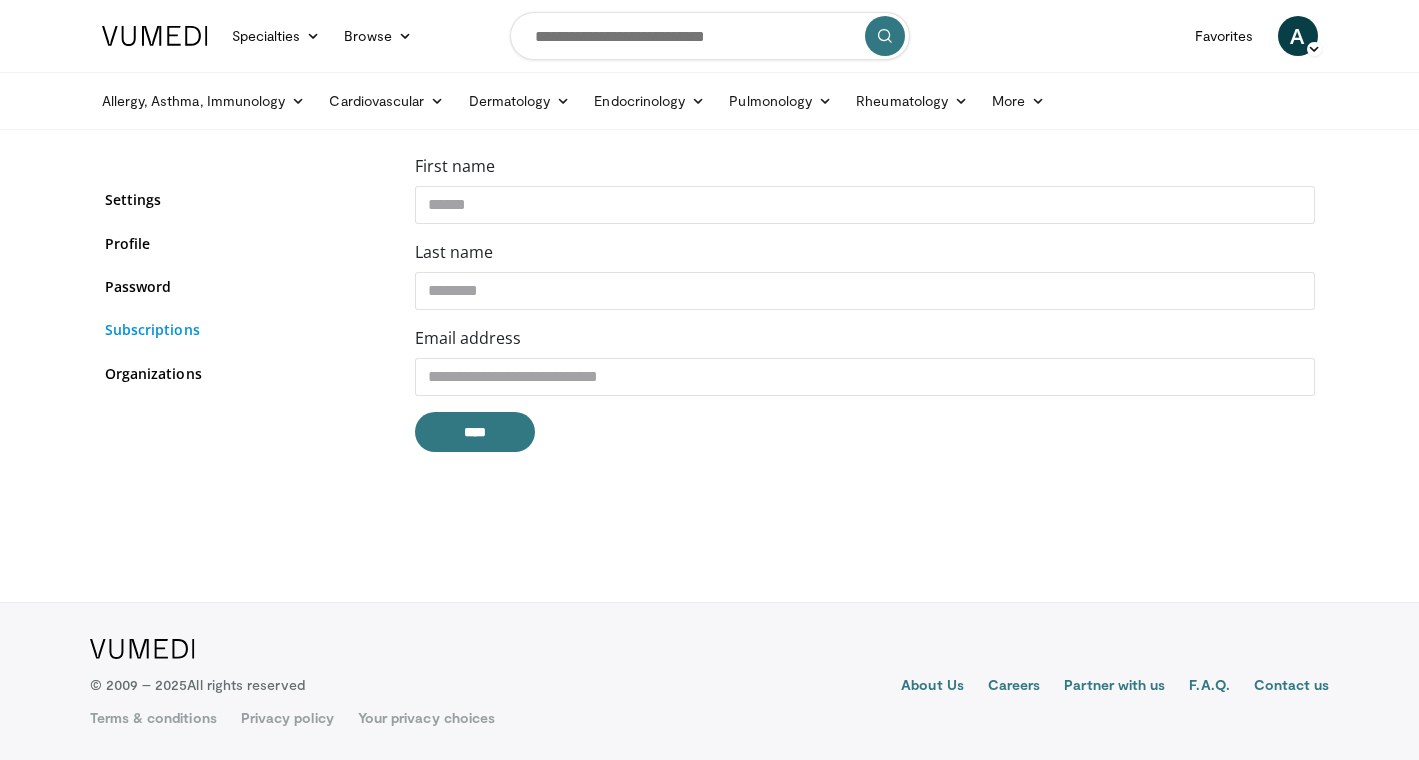 click on "Subscriptions" at bounding box center (245, 329) 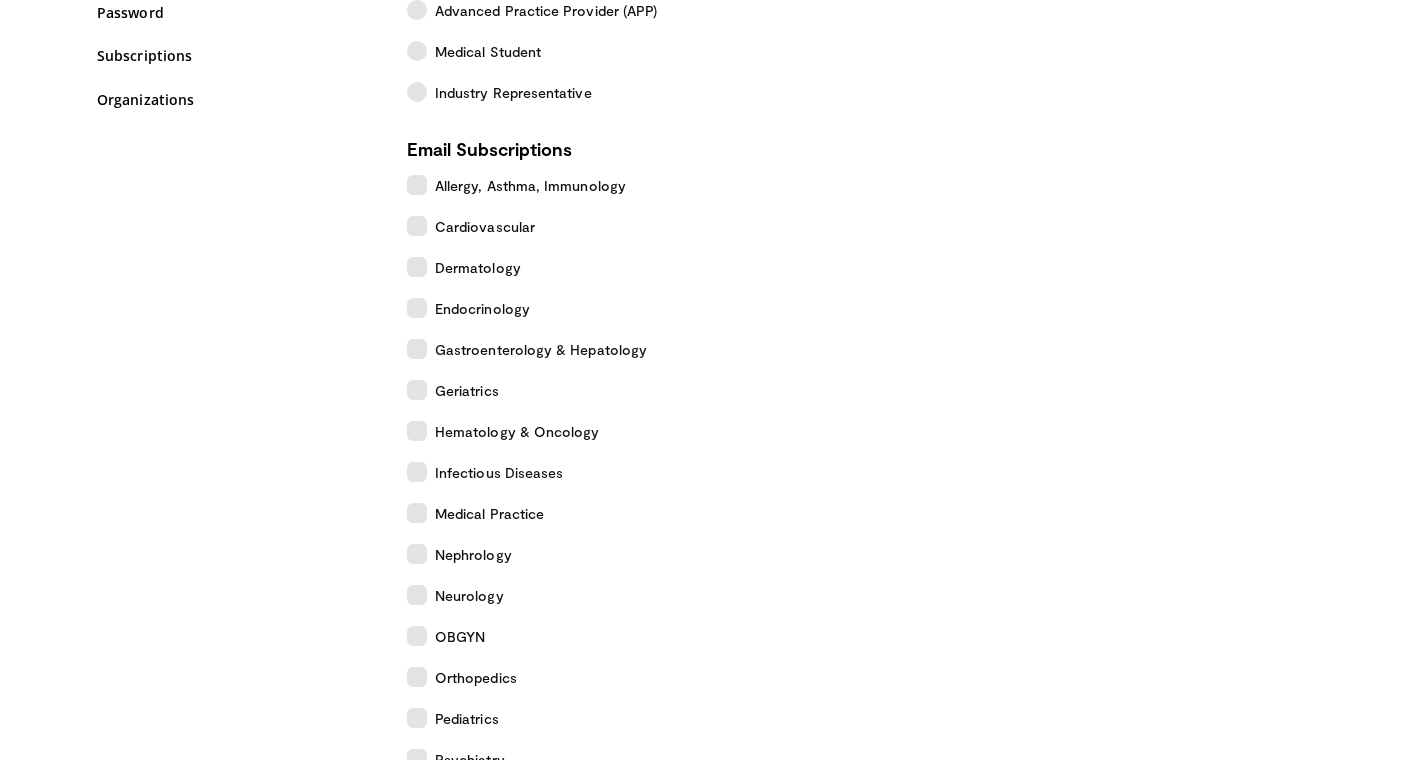 scroll, scrollTop: 275, scrollLeft: 0, axis: vertical 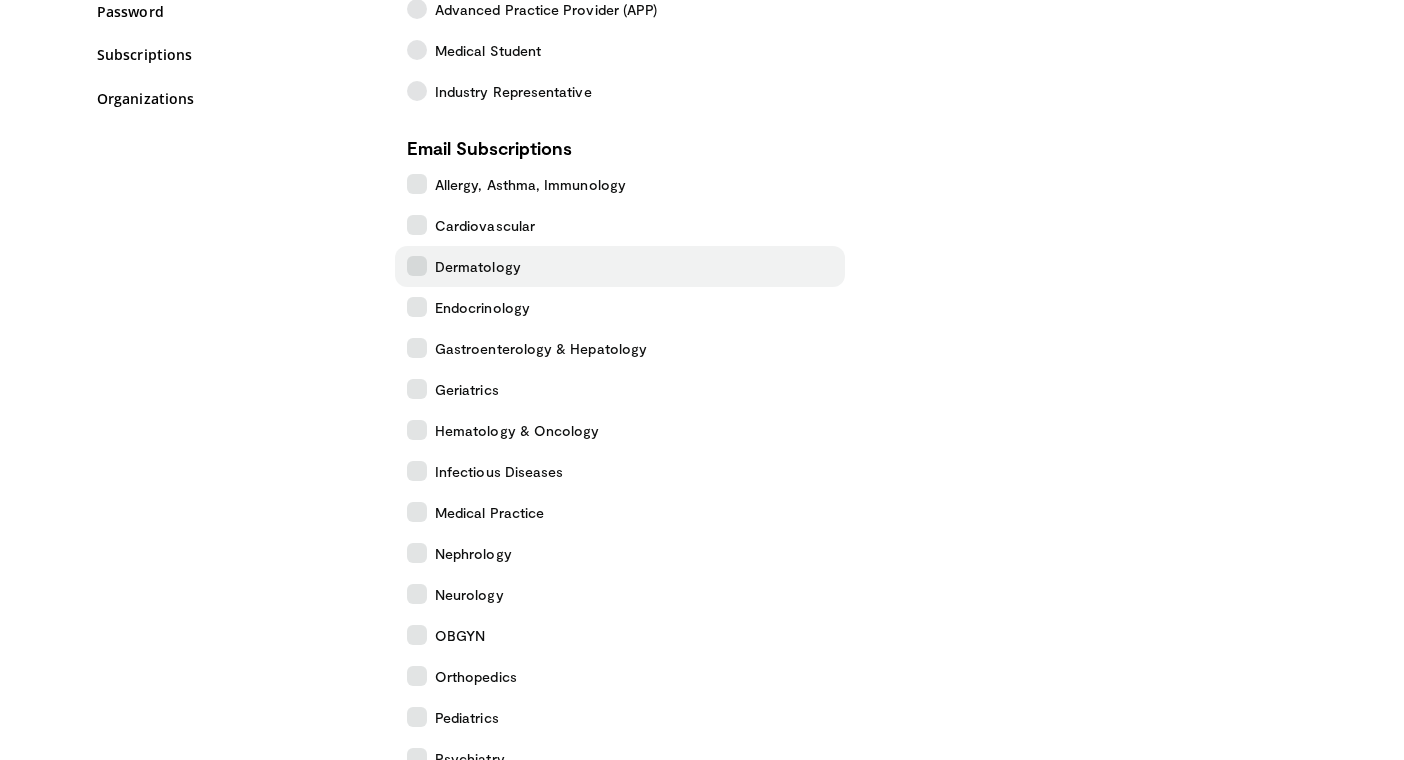 click at bounding box center (417, 266) 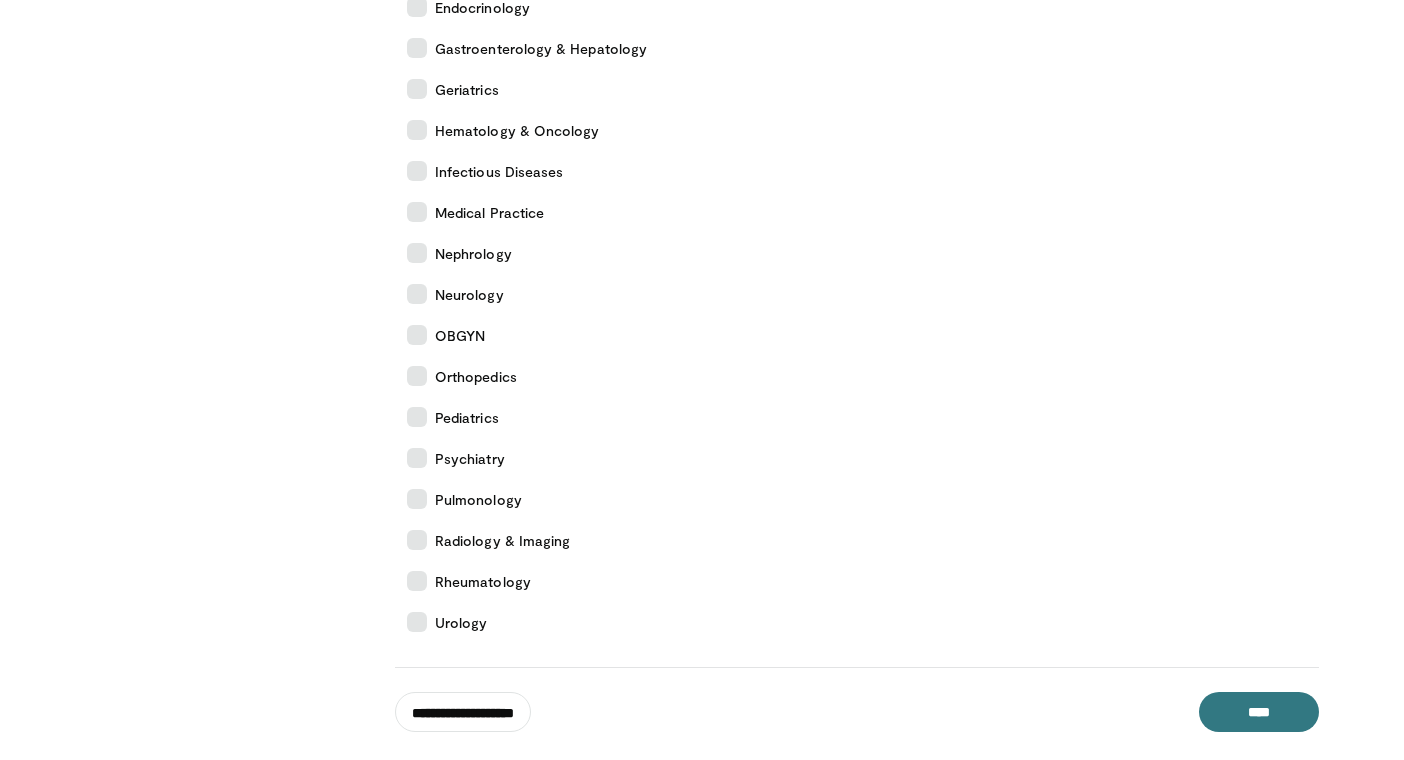 scroll, scrollTop: 581, scrollLeft: 0, axis: vertical 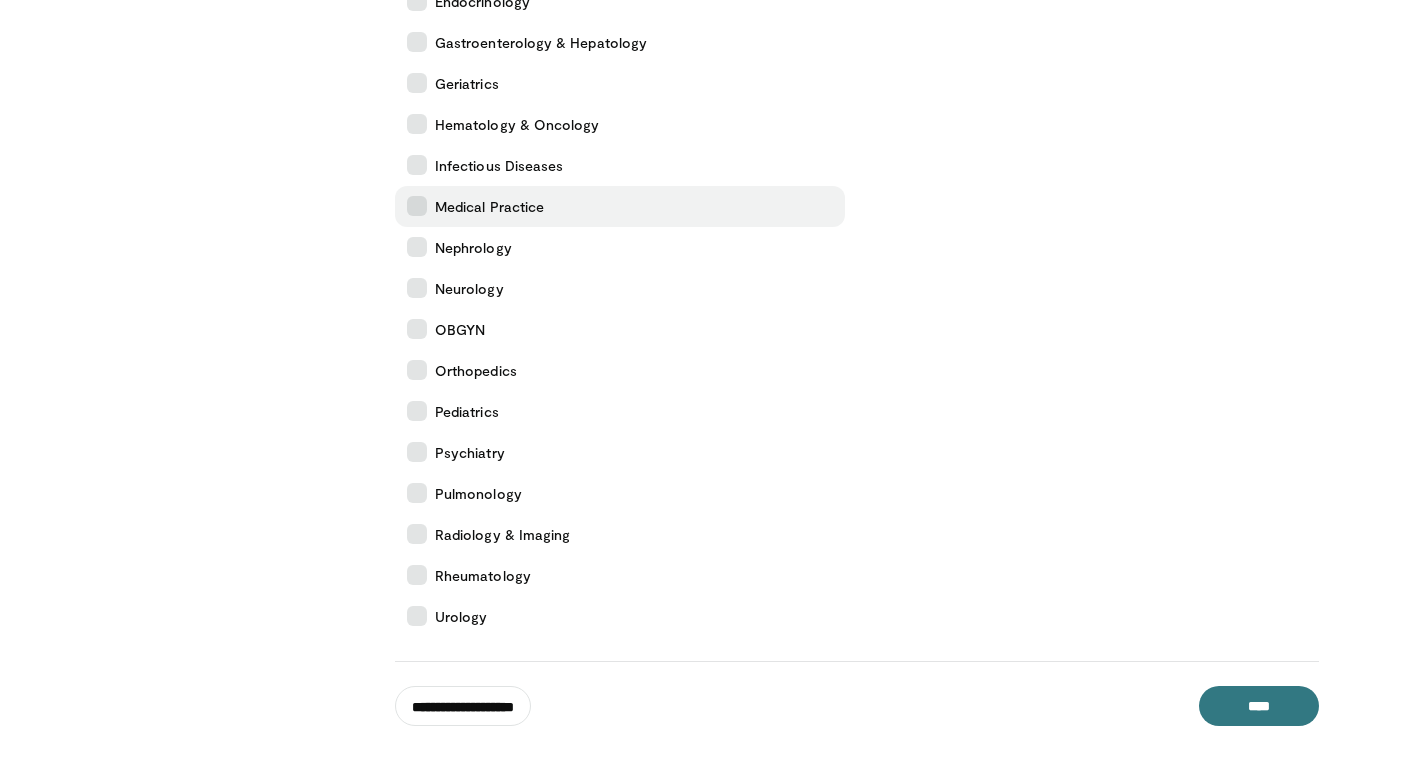 click at bounding box center (417, 206) 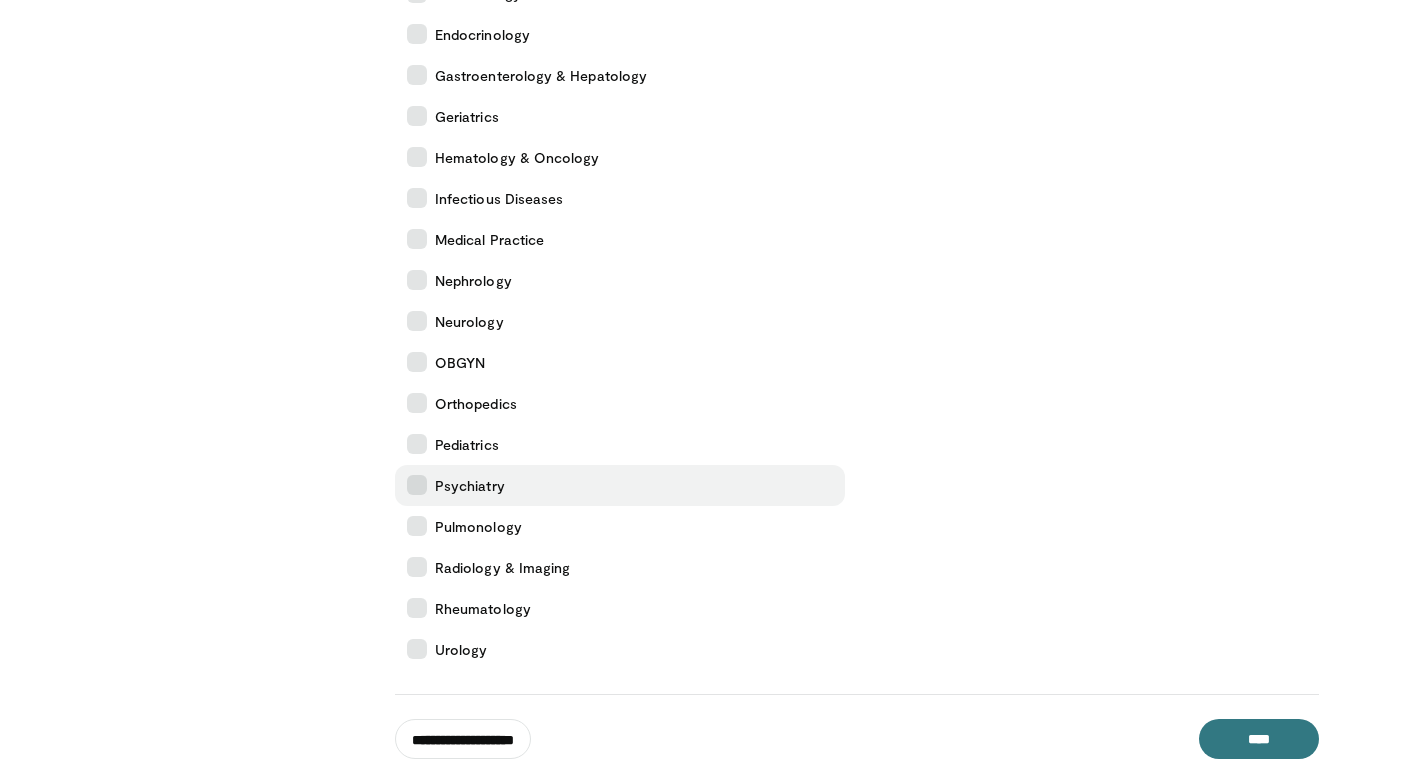scroll, scrollTop: 549, scrollLeft: 0, axis: vertical 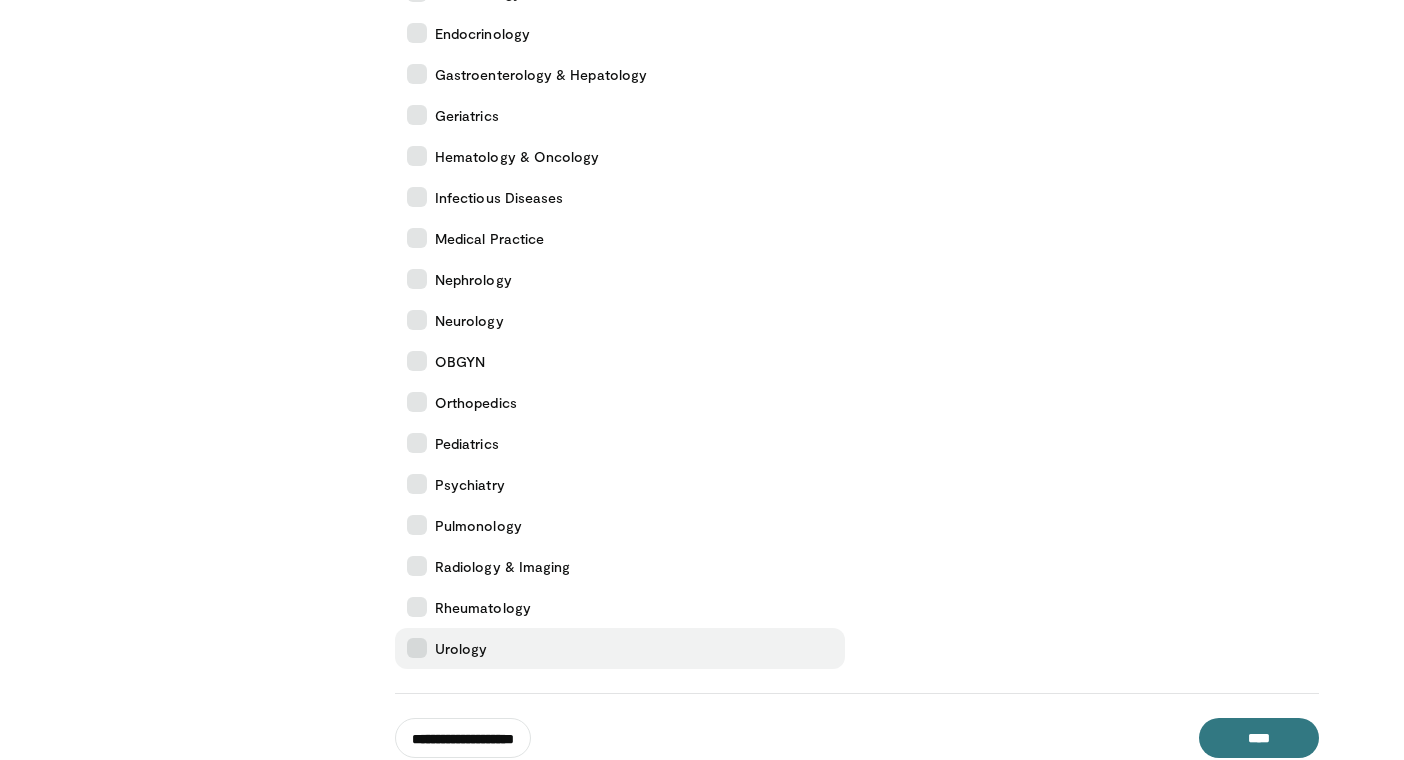click at bounding box center [417, 648] 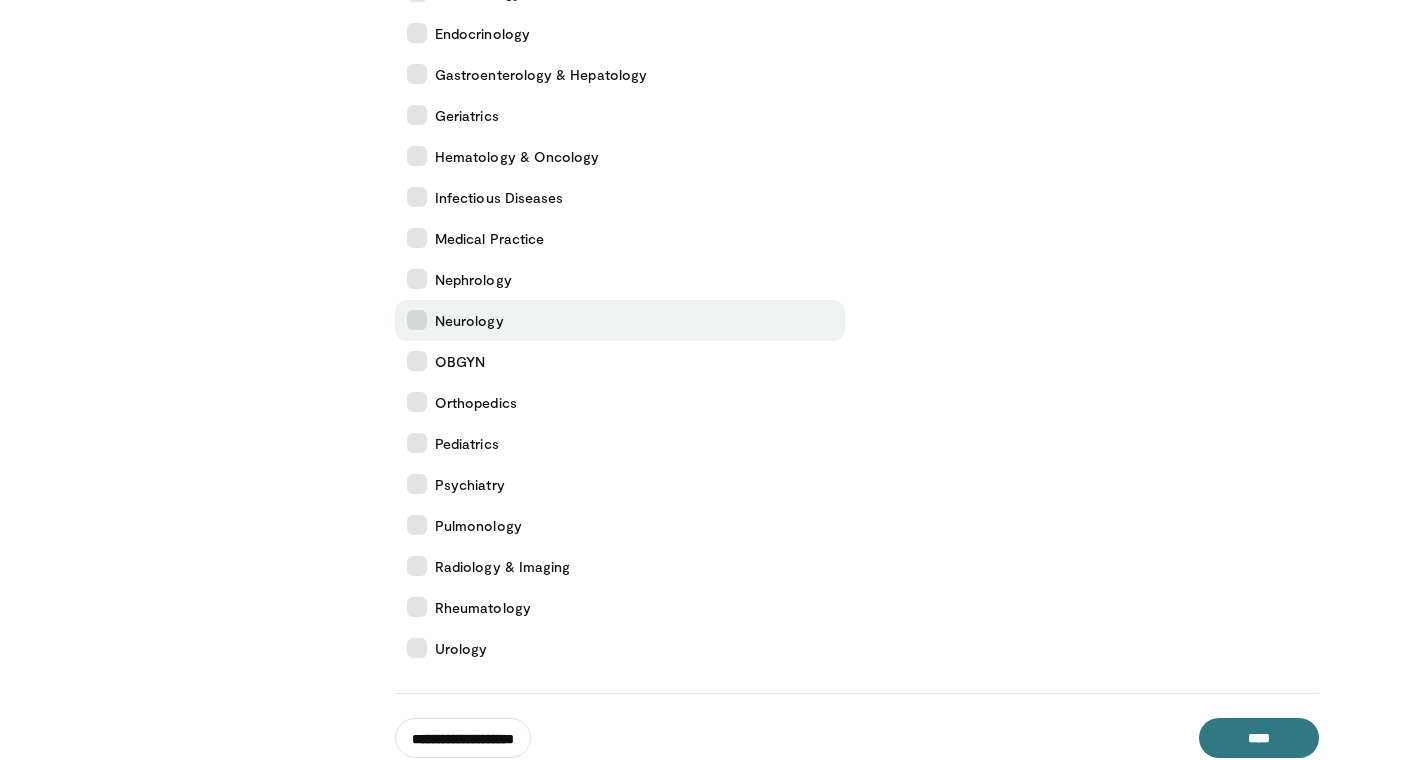 click at bounding box center (417, 320) 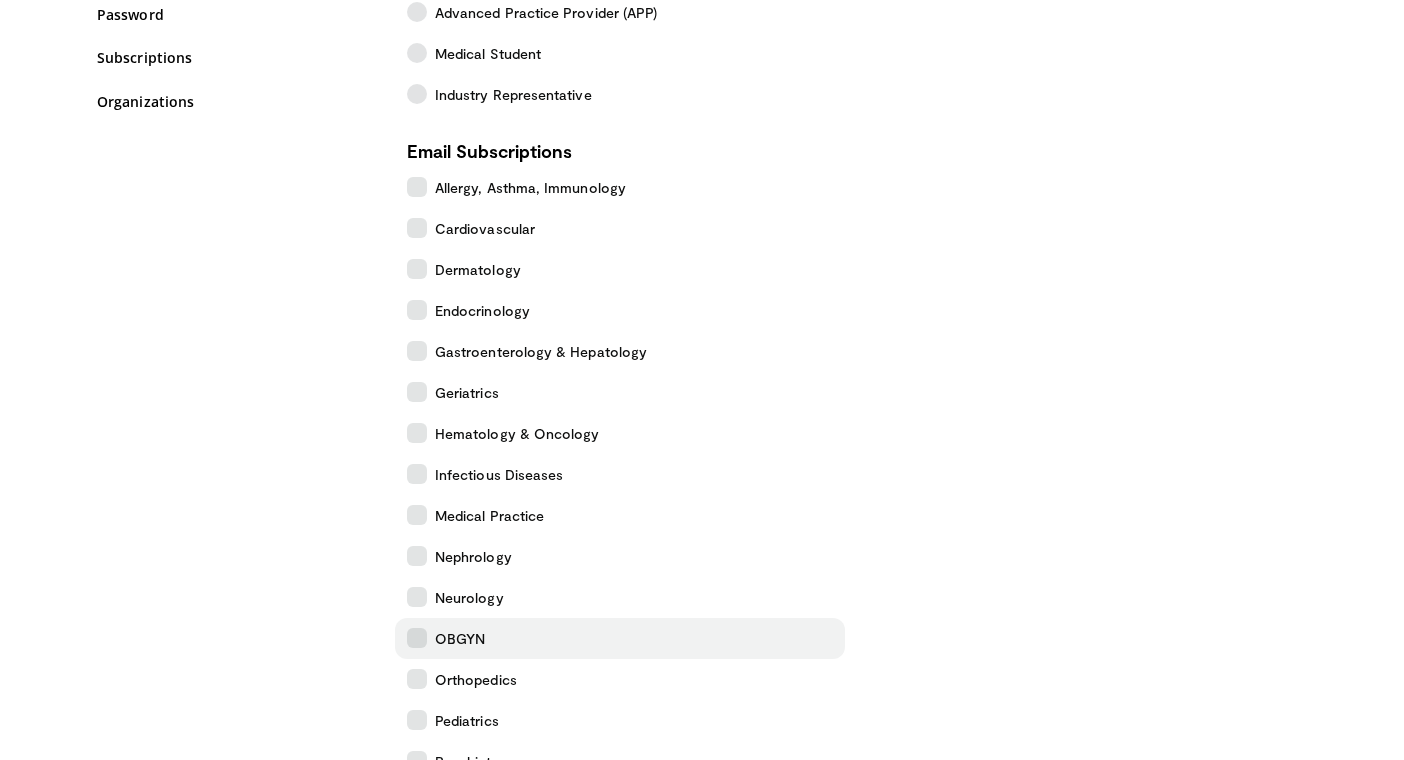 scroll, scrollTop: 270, scrollLeft: 0, axis: vertical 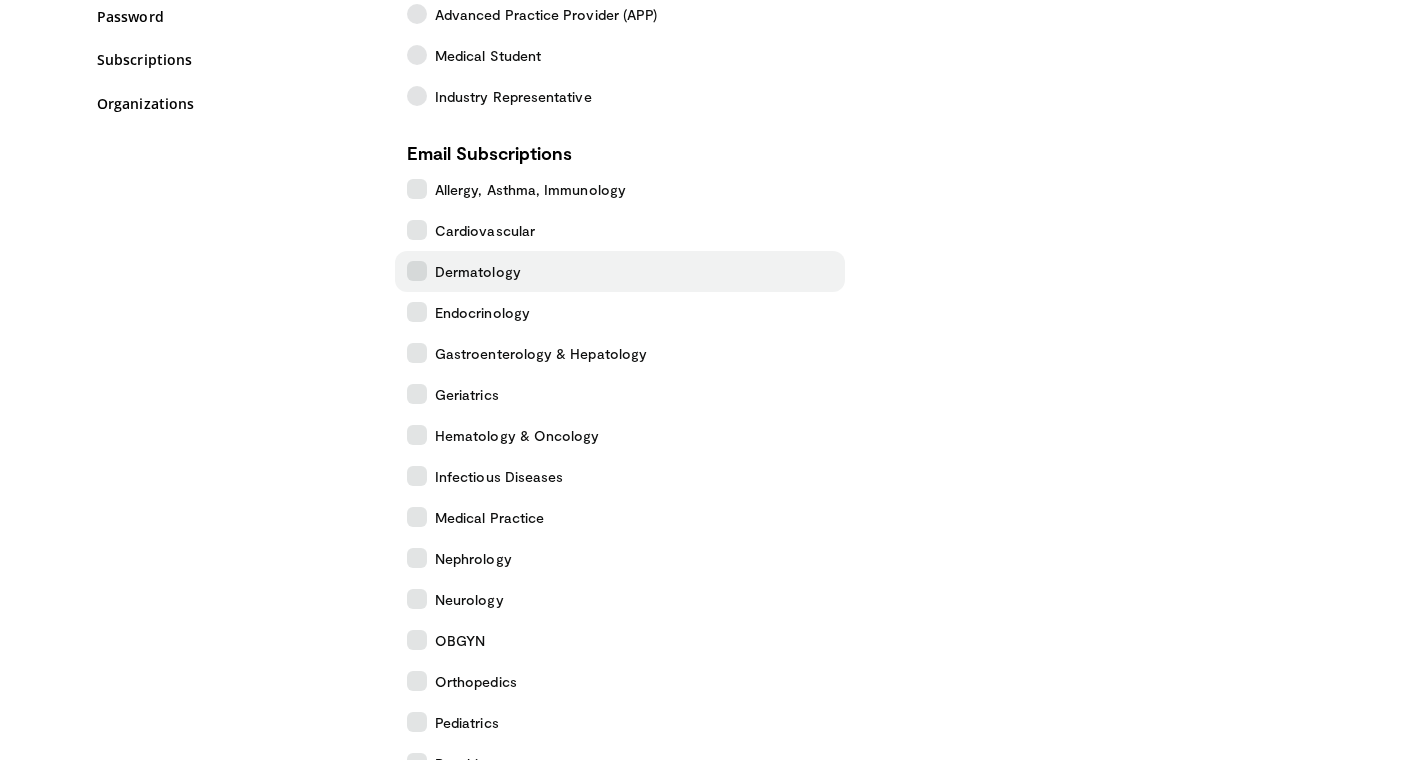 click at bounding box center [417, 271] 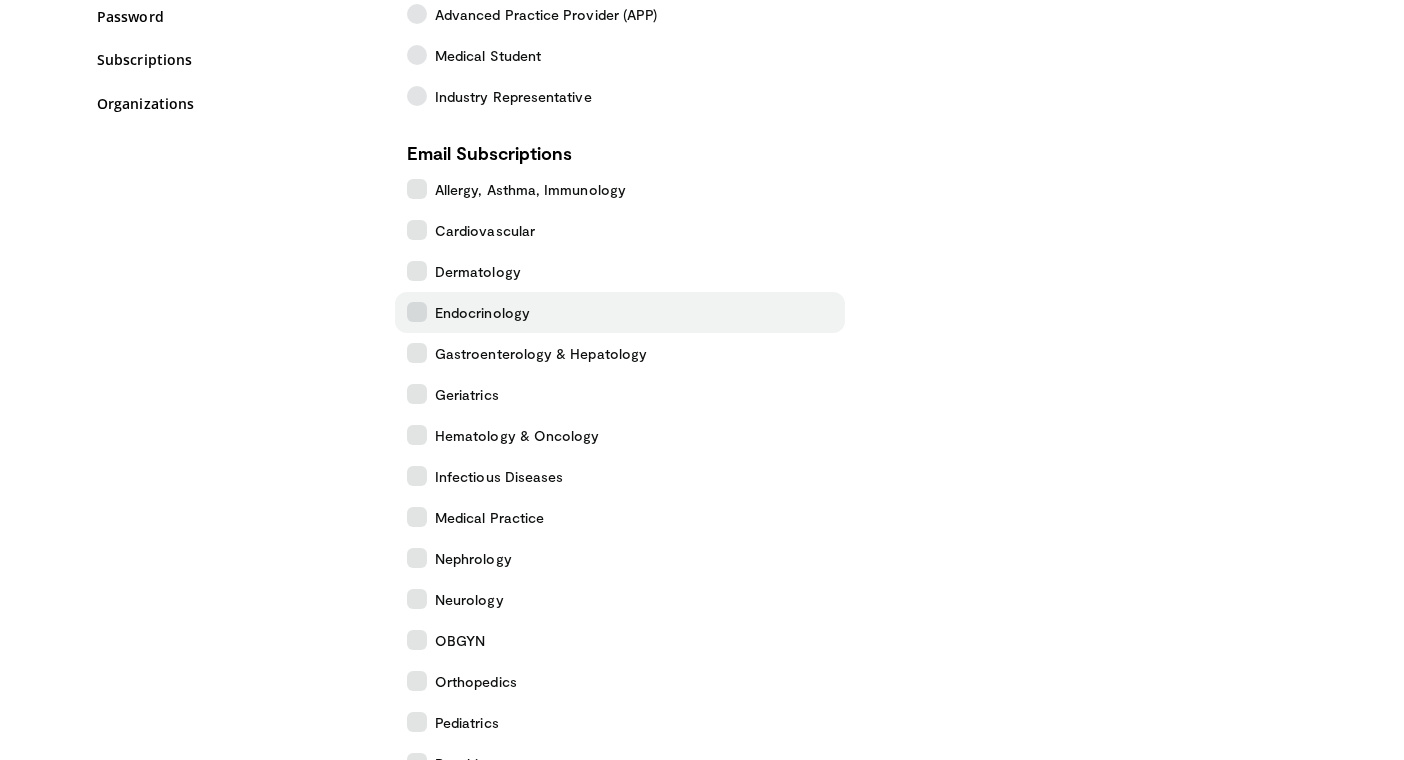 click at bounding box center (417, 312) 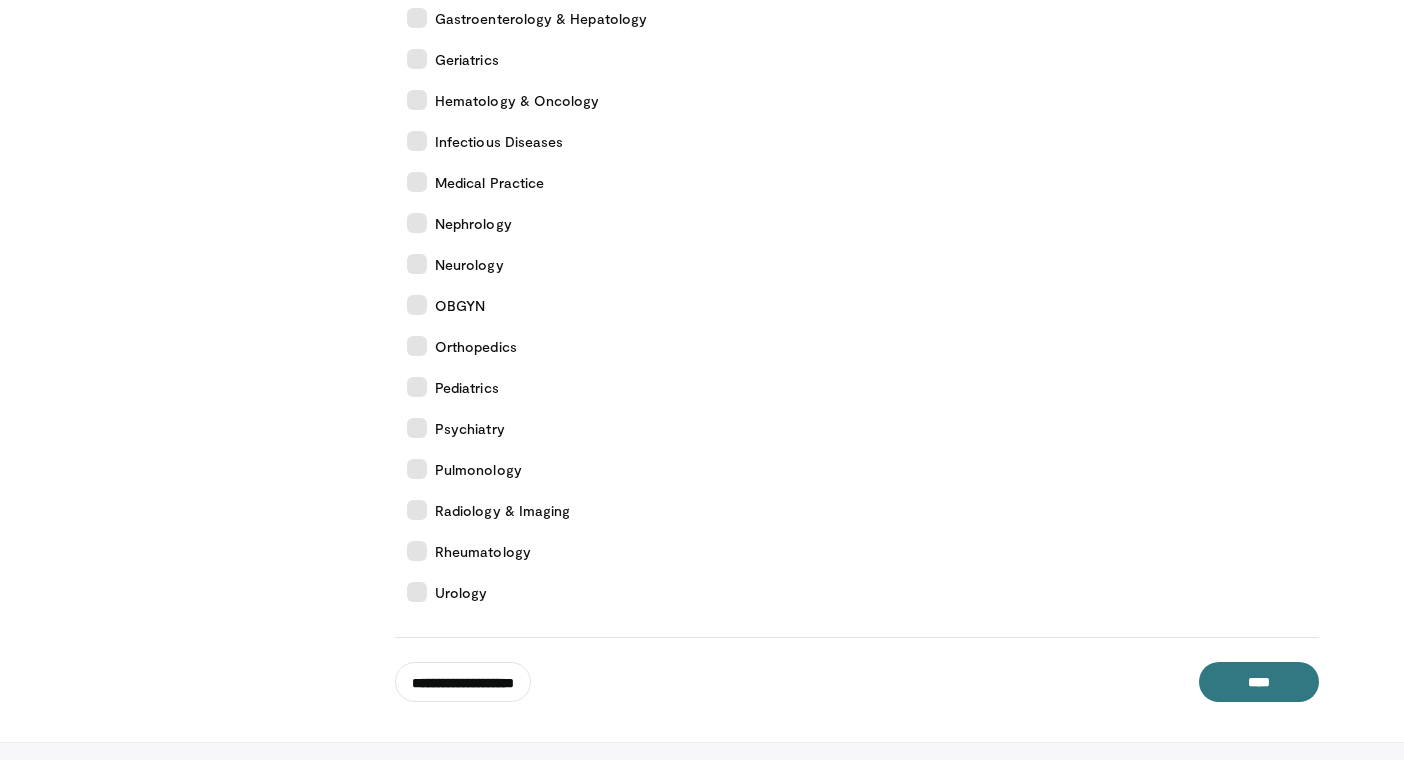 scroll, scrollTop: 745, scrollLeft: 0, axis: vertical 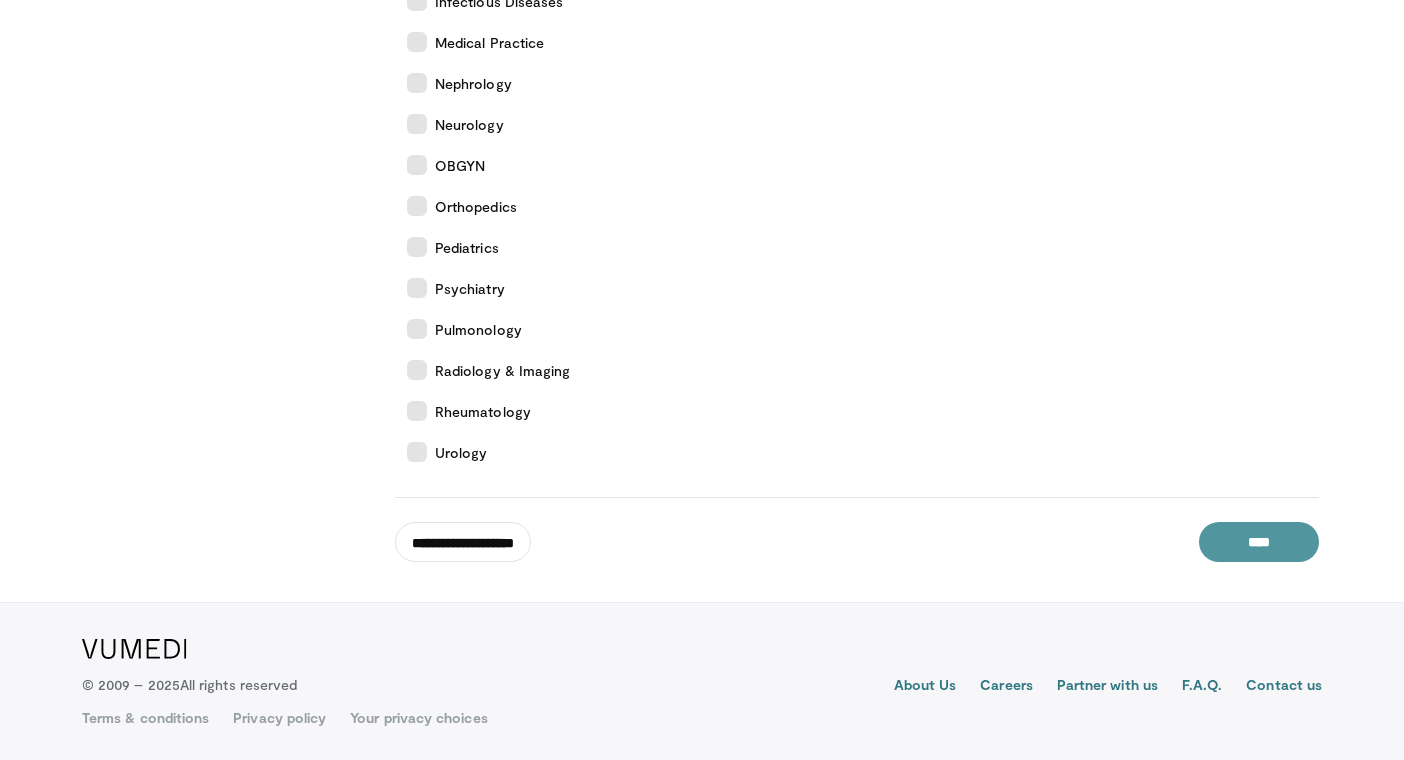 click on "****" at bounding box center [1259, 542] 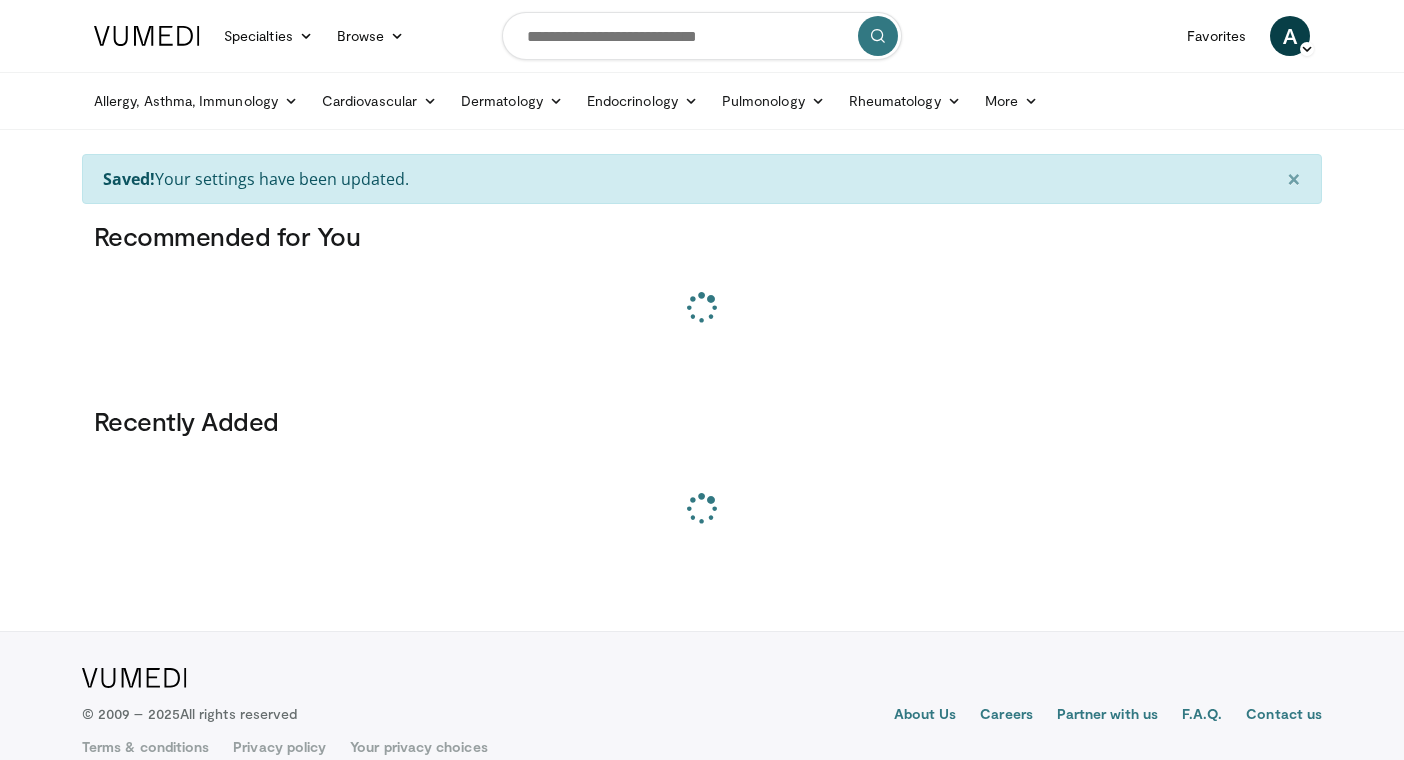 scroll, scrollTop: 0, scrollLeft: 0, axis: both 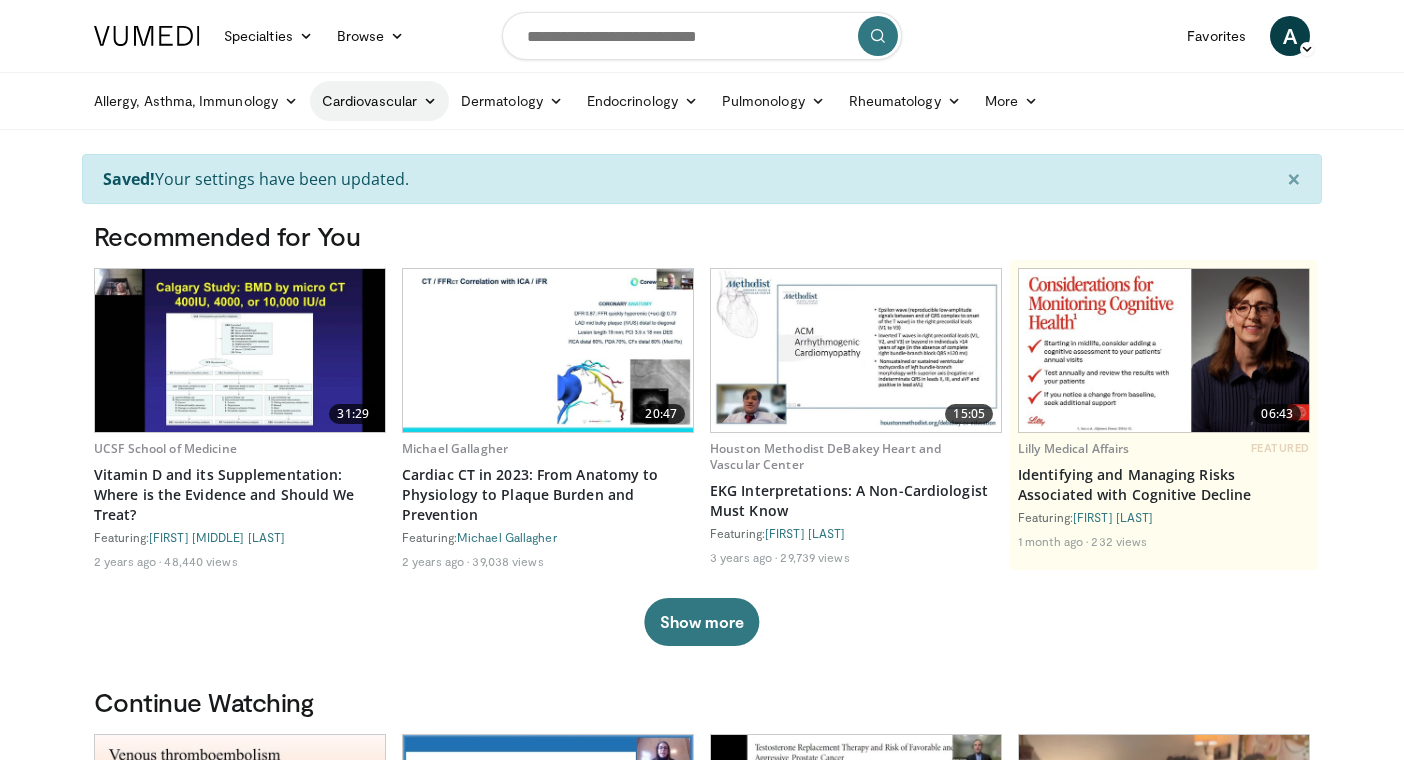 click at bounding box center (430, 101) 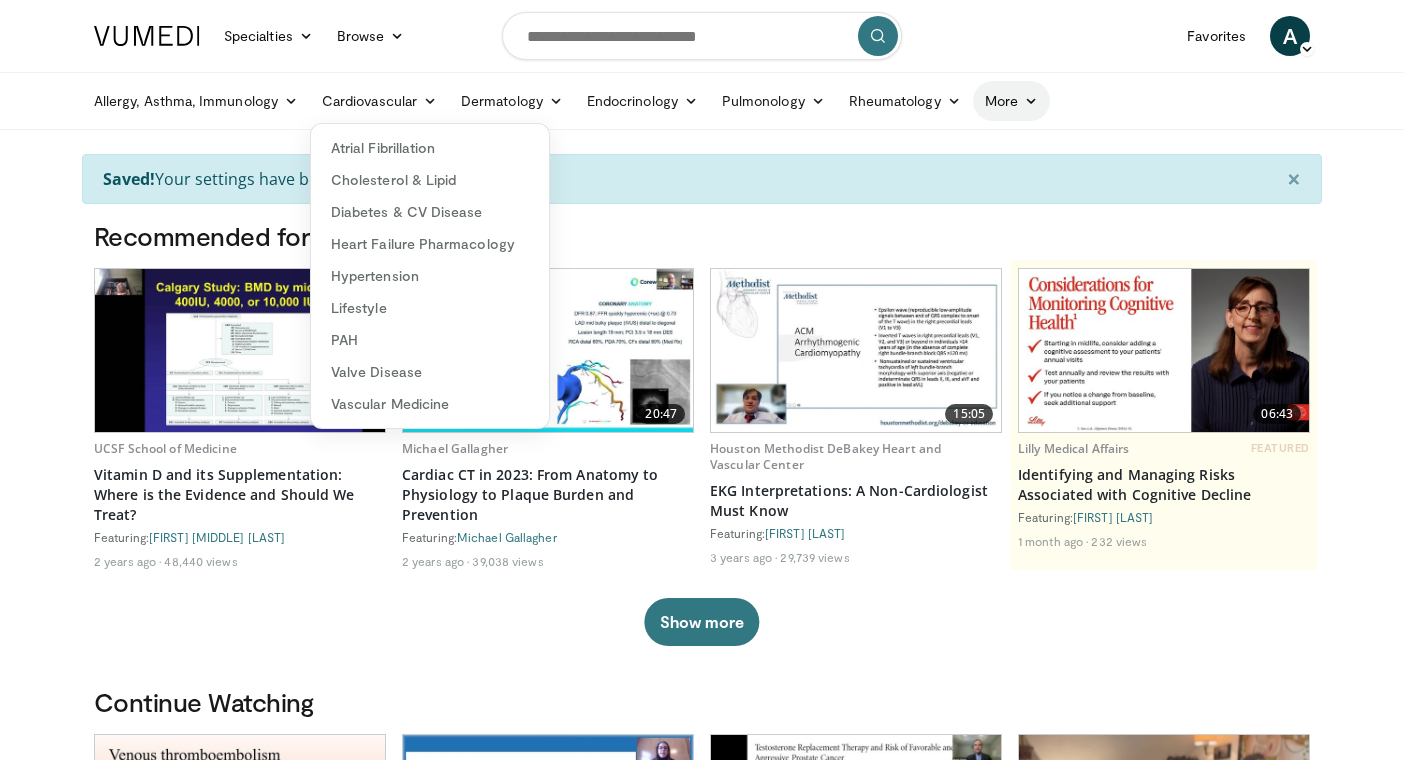 click on "More" at bounding box center [1011, 101] 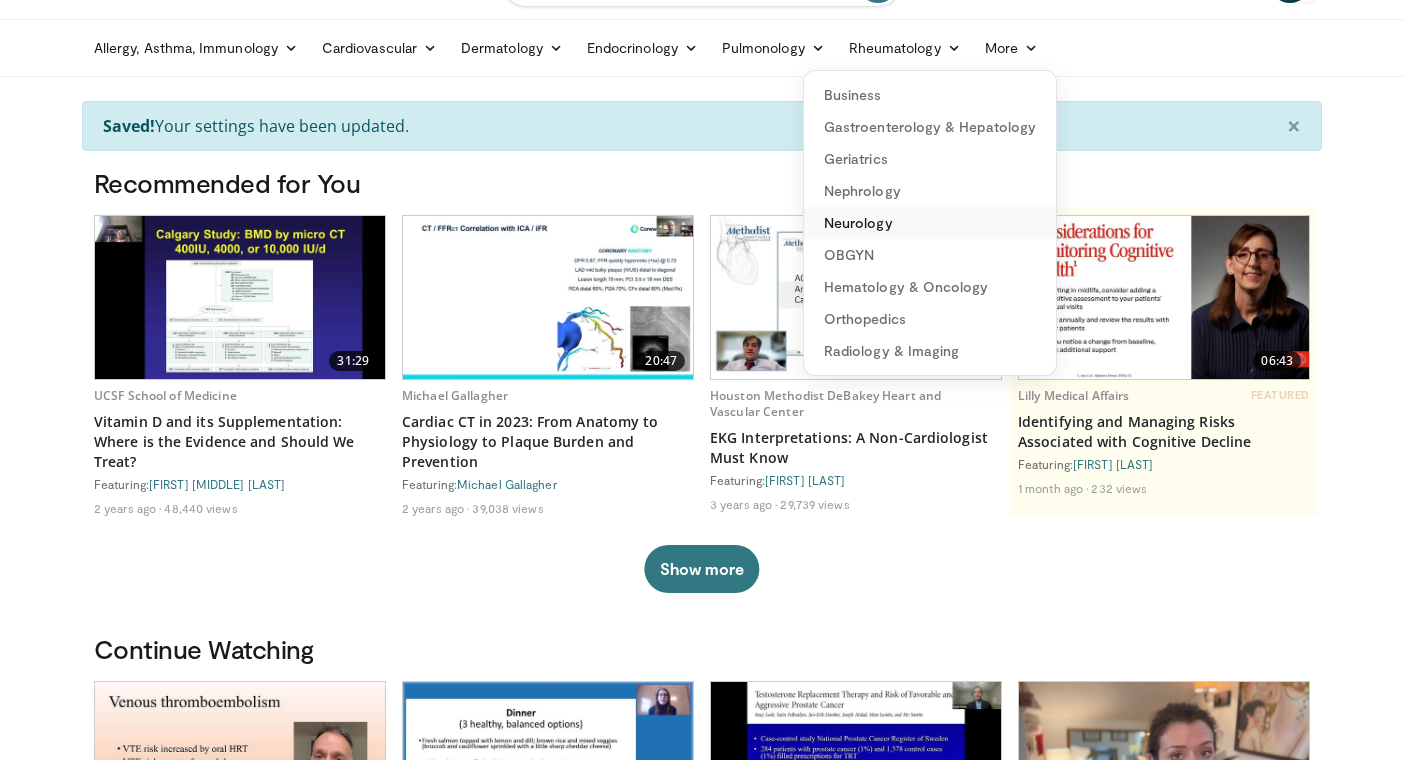 scroll, scrollTop: 52, scrollLeft: 0, axis: vertical 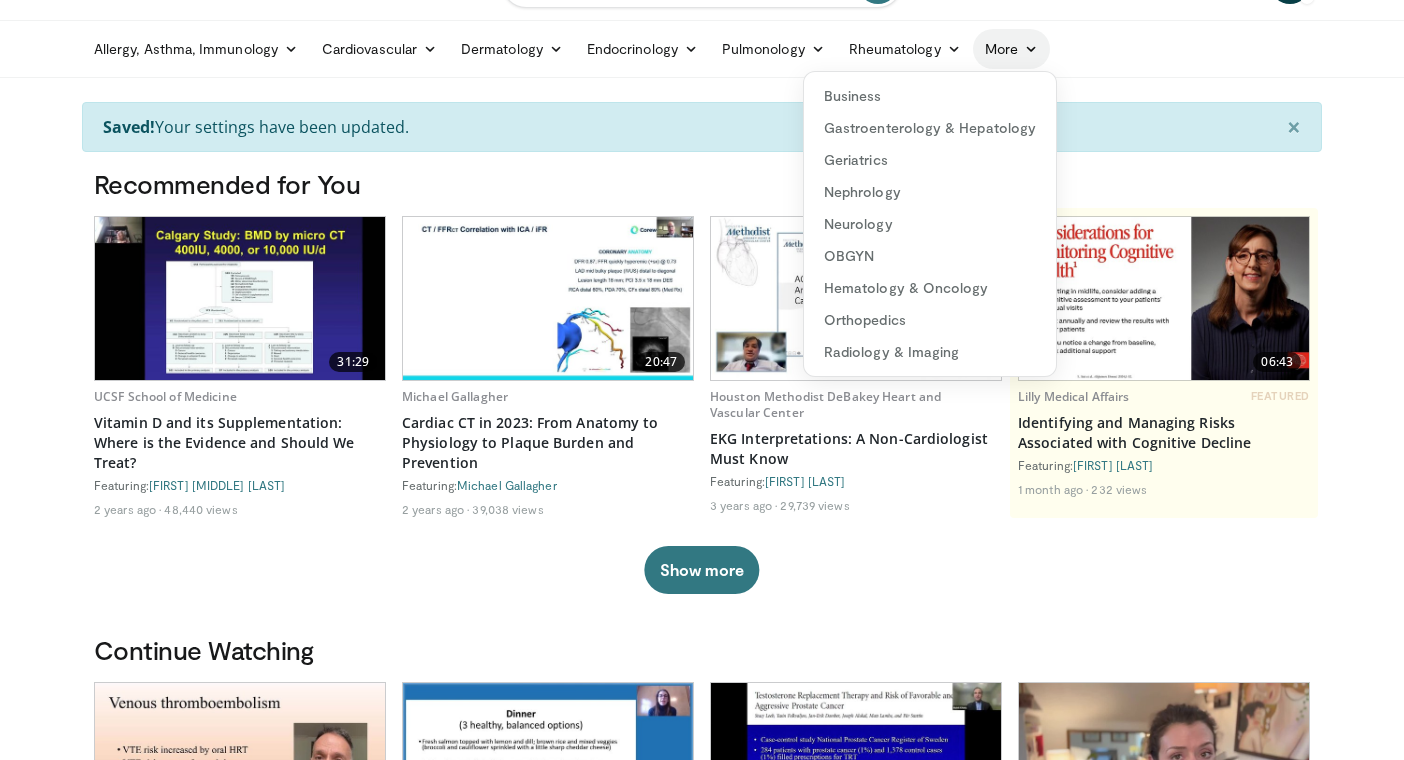 click at bounding box center [1031, 49] 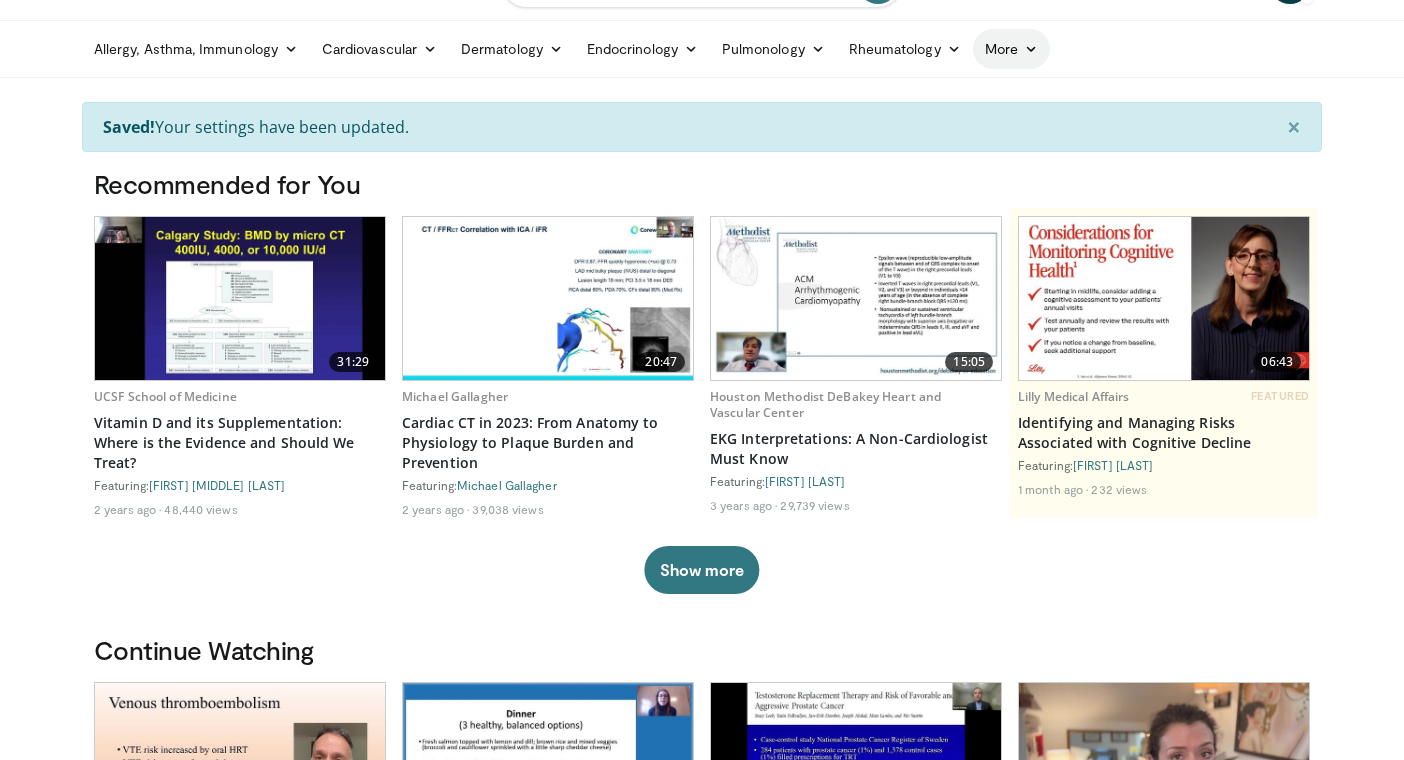 click at bounding box center [1031, 49] 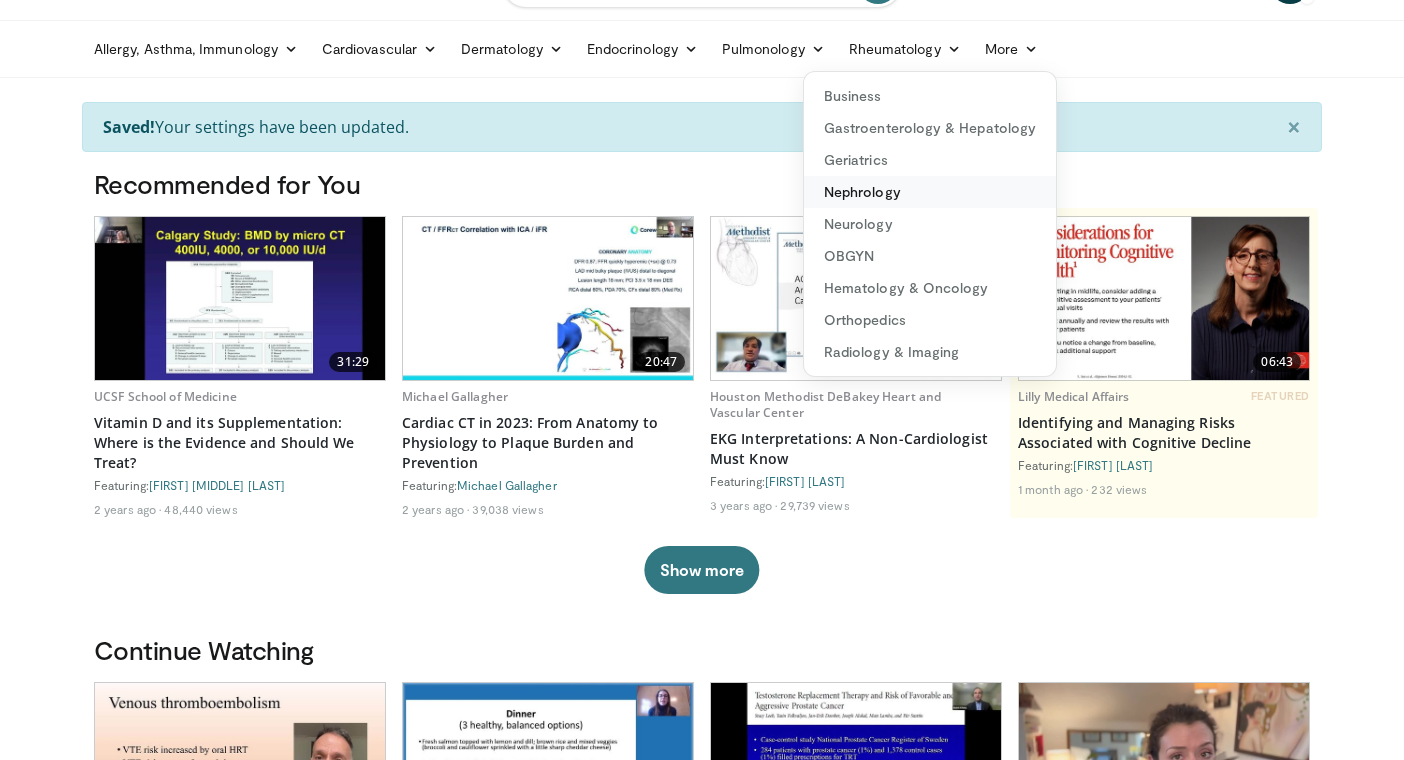 click on "Nephrology" at bounding box center [930, 192] 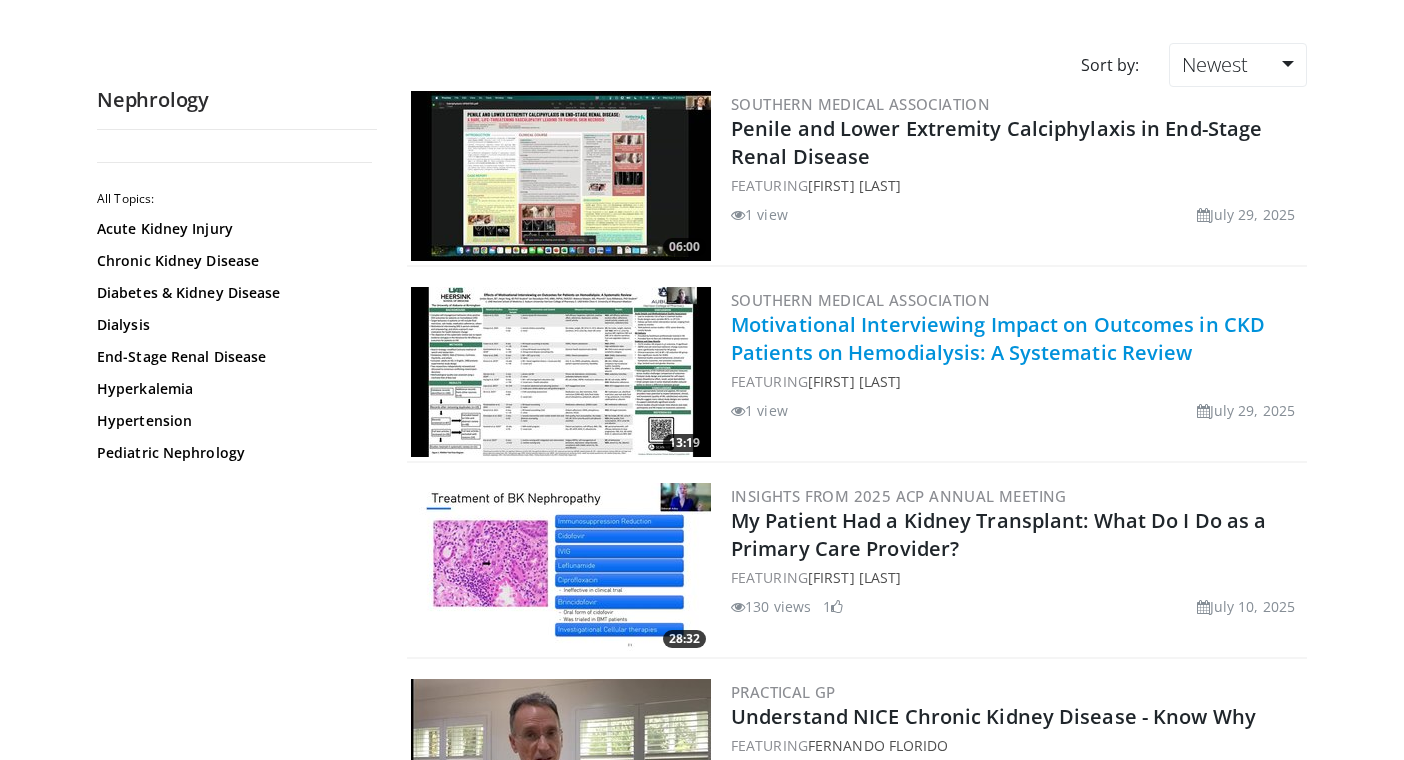 scroll, scrollTop: 0, scrollLeft: 0, axis: both 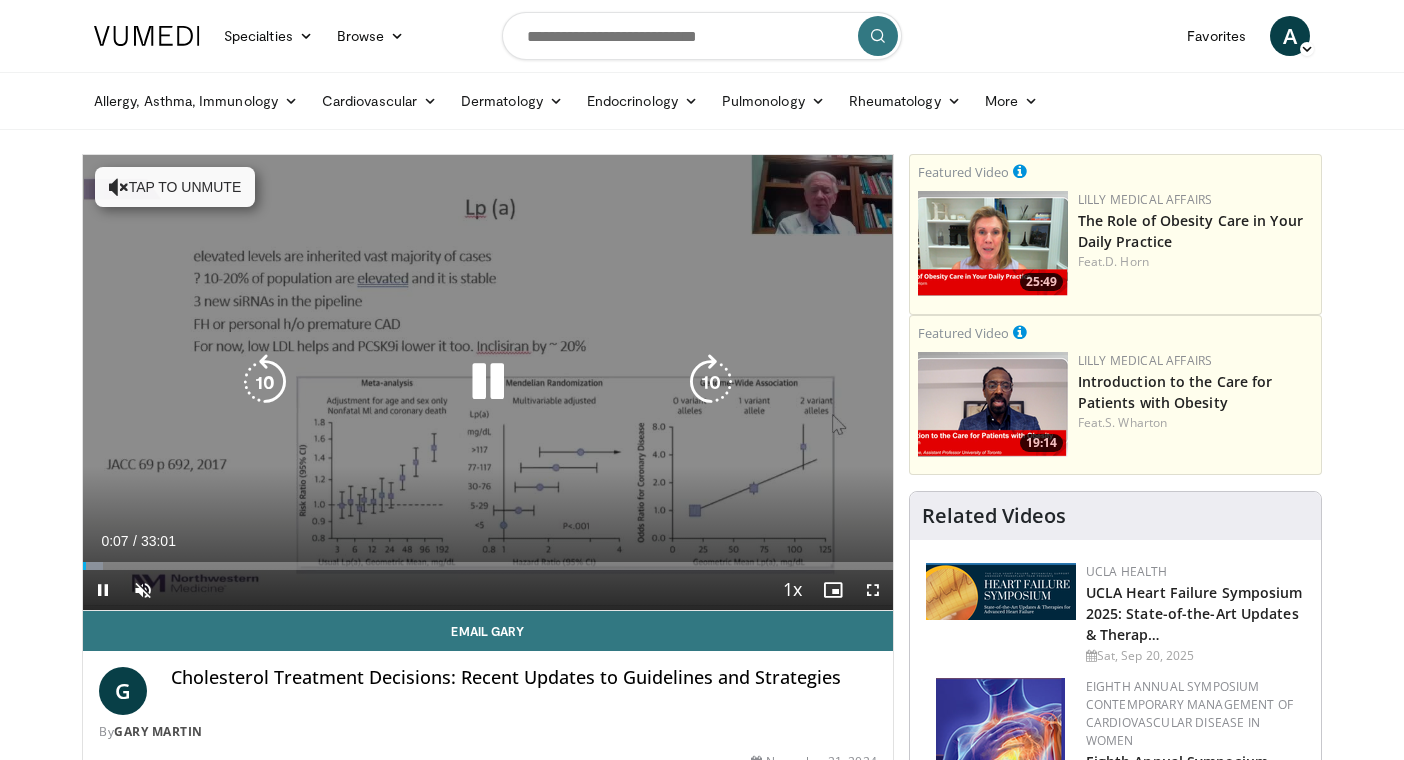 click on "Tap to unmute" at bounding box center (175, 187) 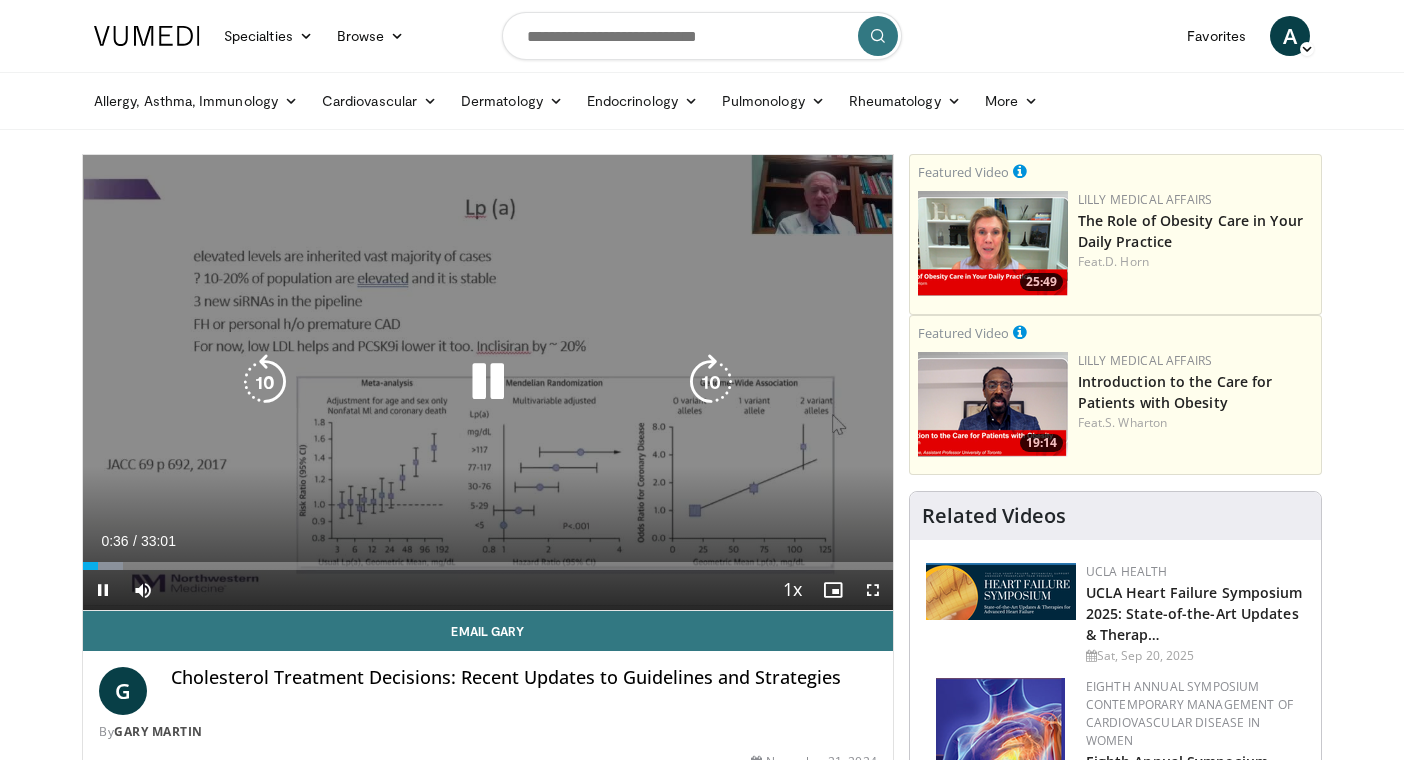 click on "10 seconds
Tap to unmute" at bounding box center [488, 382] 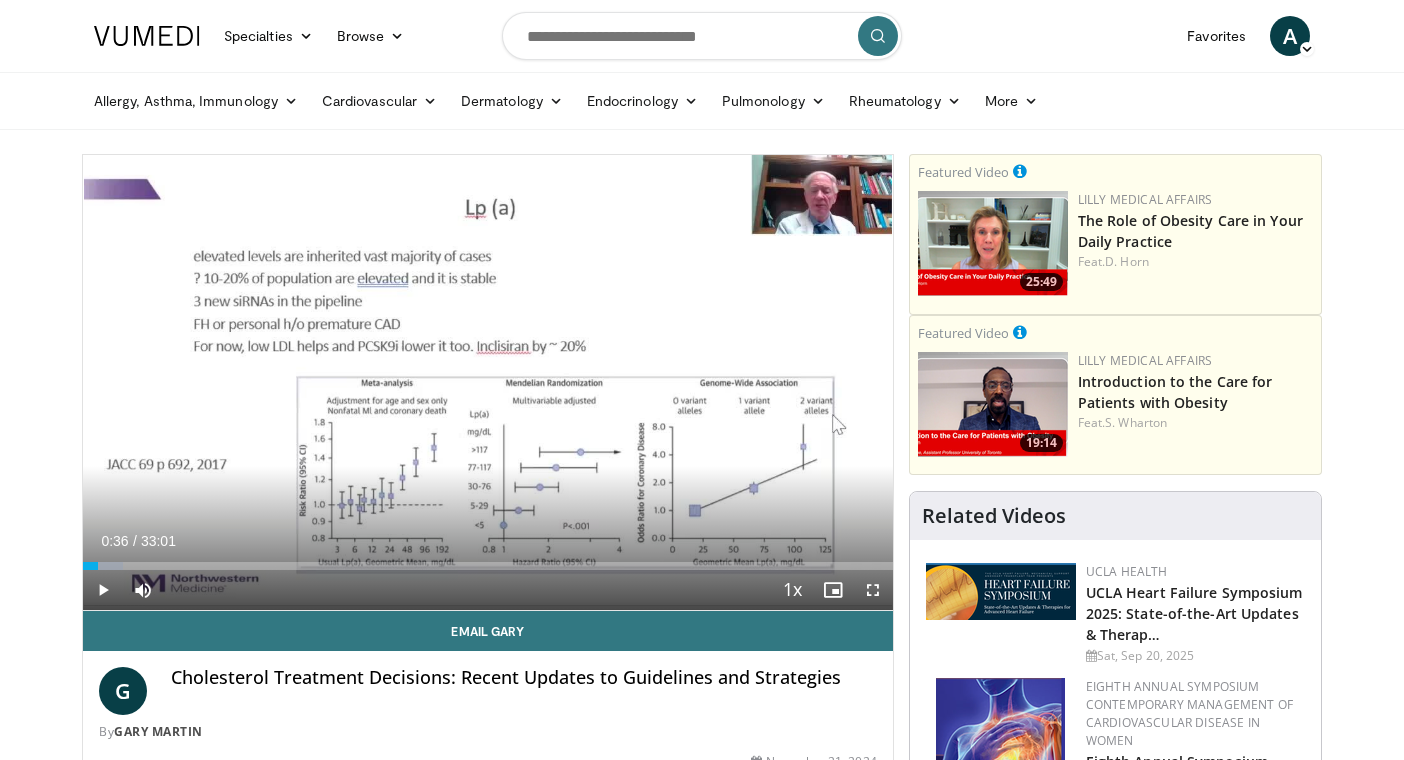 click on "10 seconds
Tap to unmute" at bounding box center (488, 382) 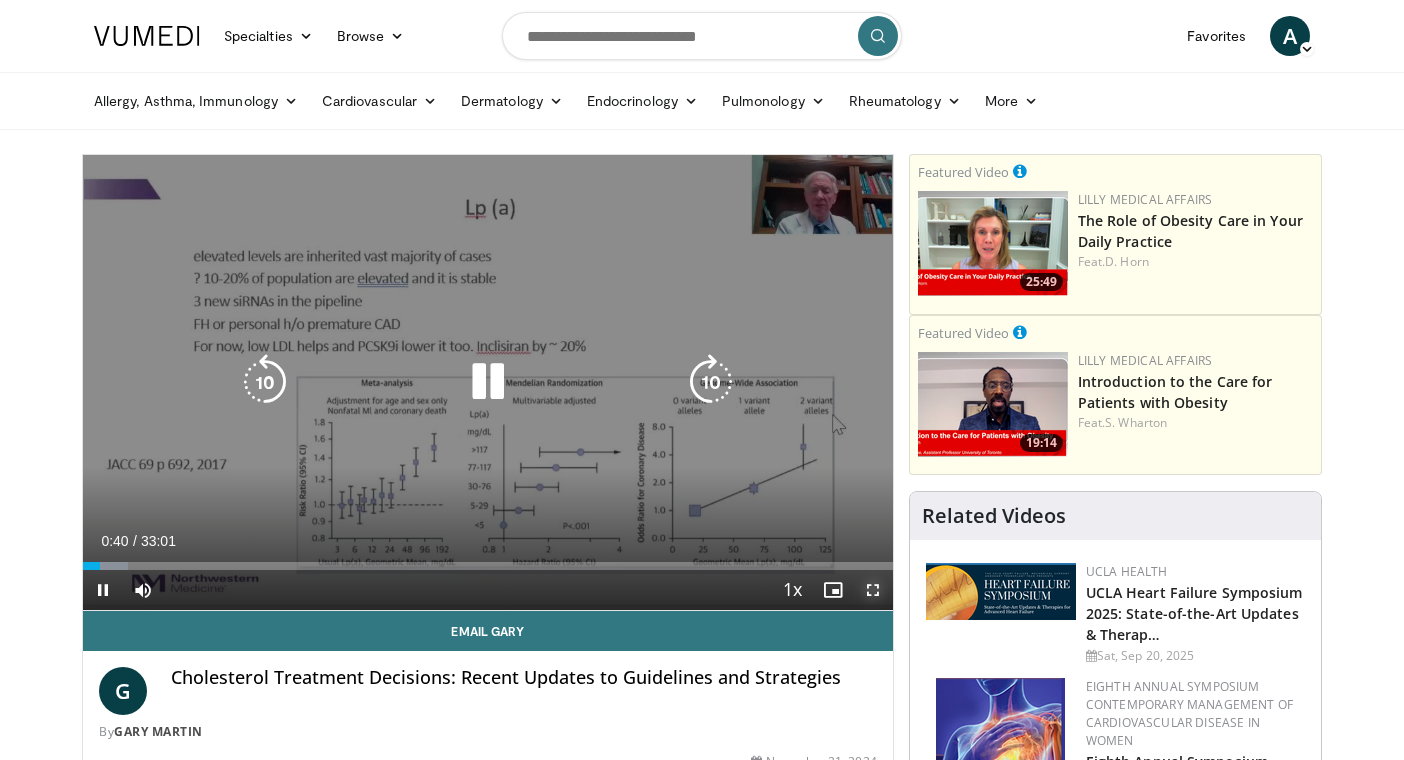 drag, startPoint x: 877, startPoint y: 582, endPoint x: 888, endPoint y: 664, distance: 82.73451 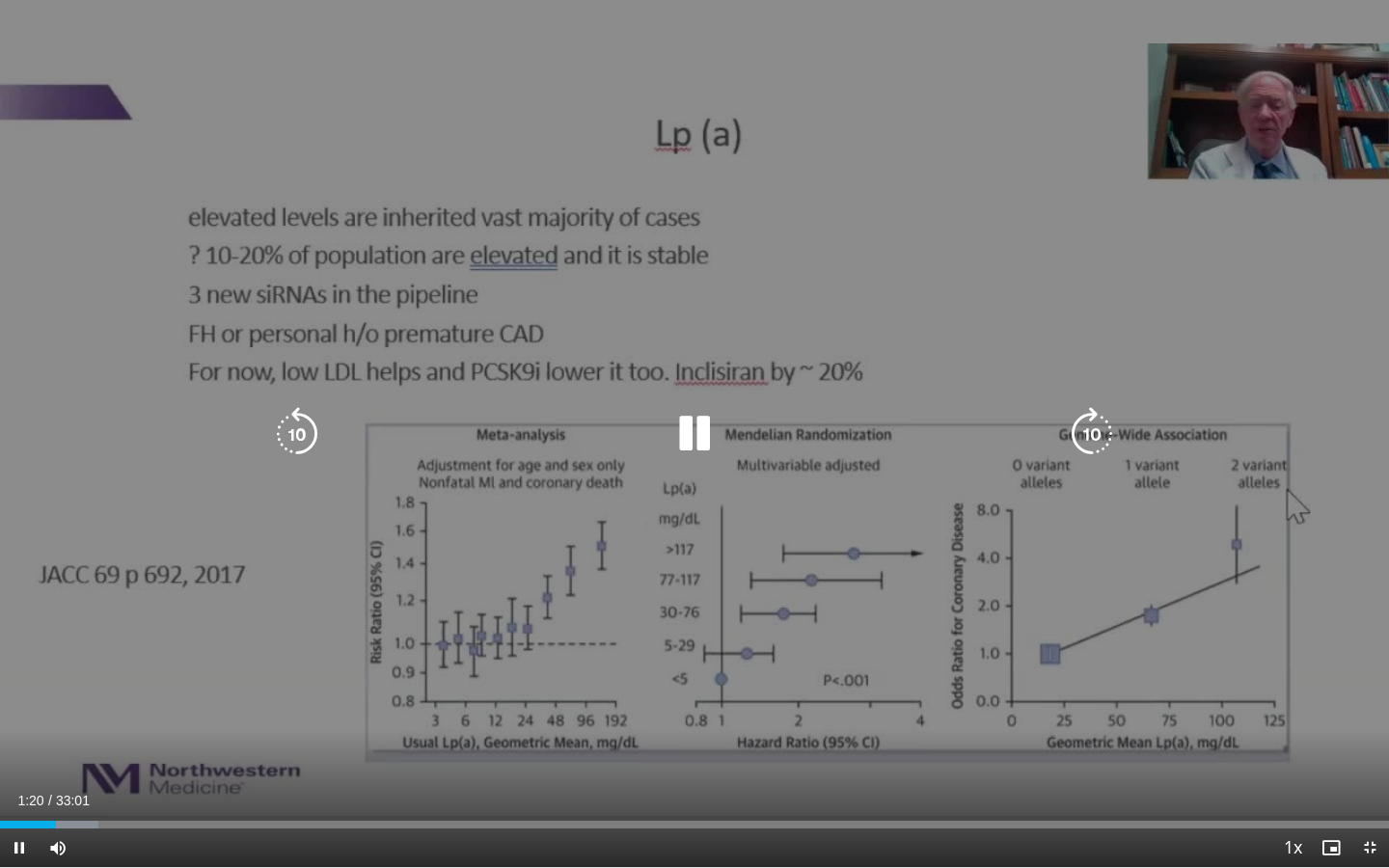 click on "10 seconds
Tap to unmute" at bounding box center [694, 433] 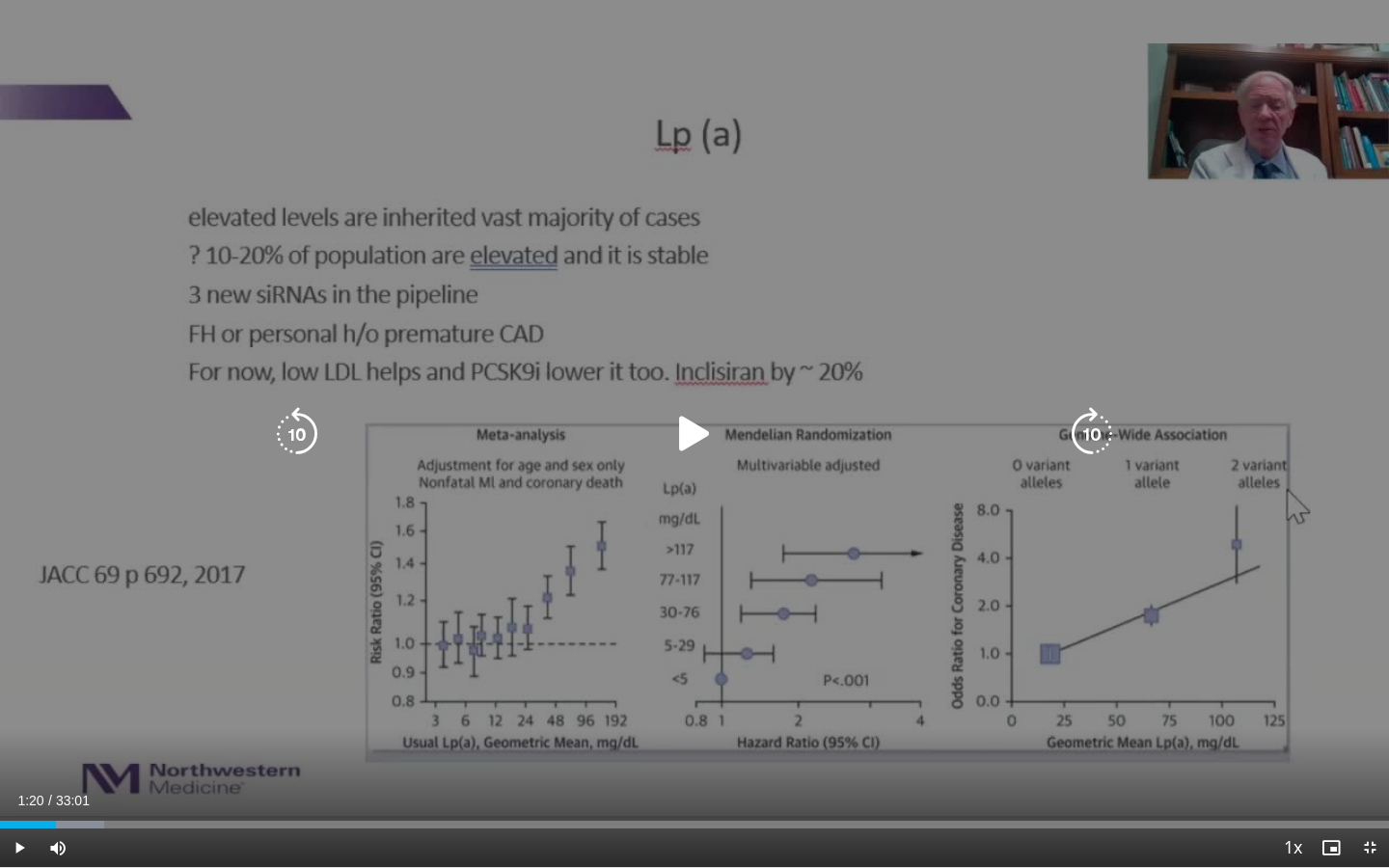 click on "10 seconds
Tap to unmute" at bounding box center [694, 433] 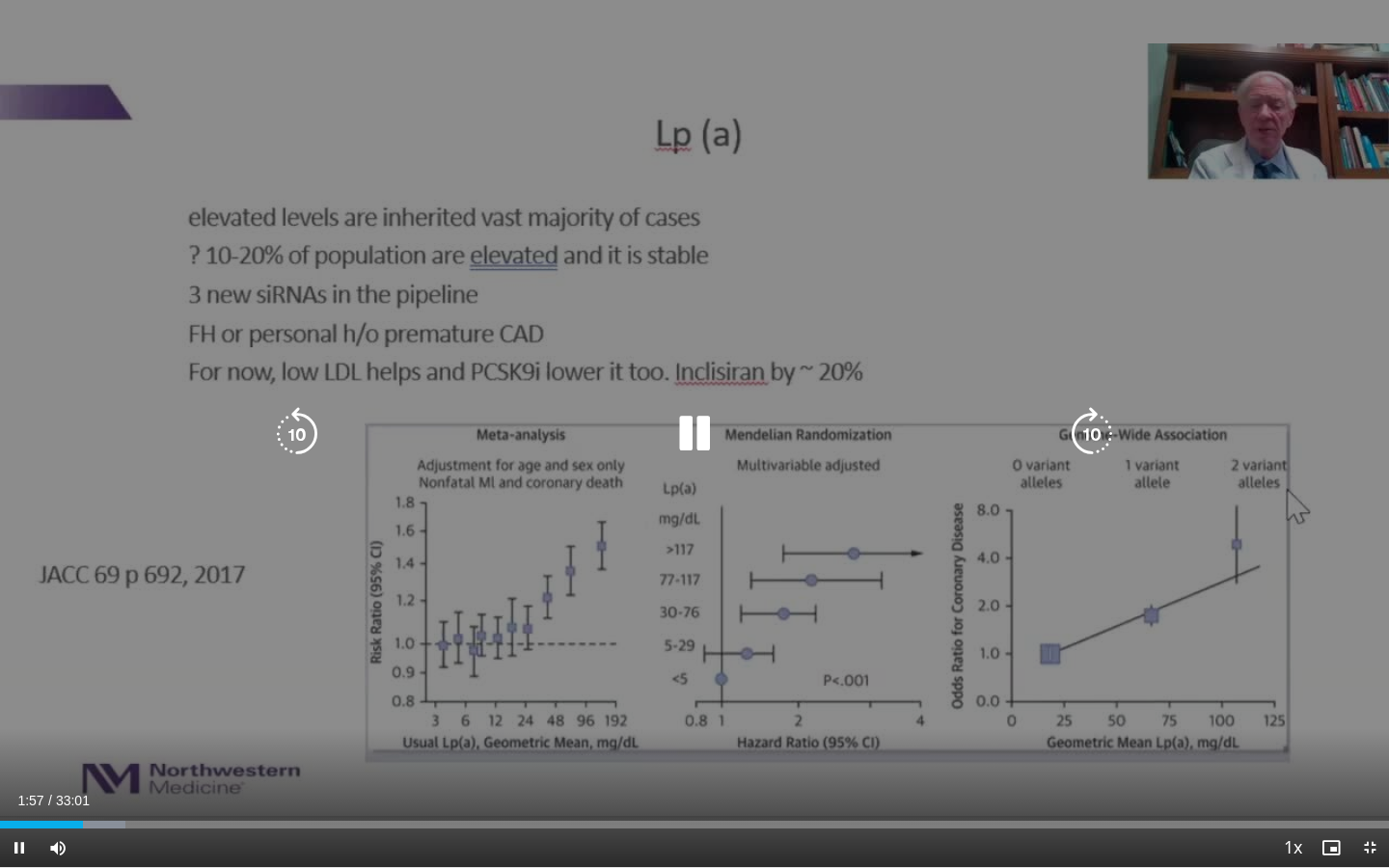 click at bounding box center [694, 434] 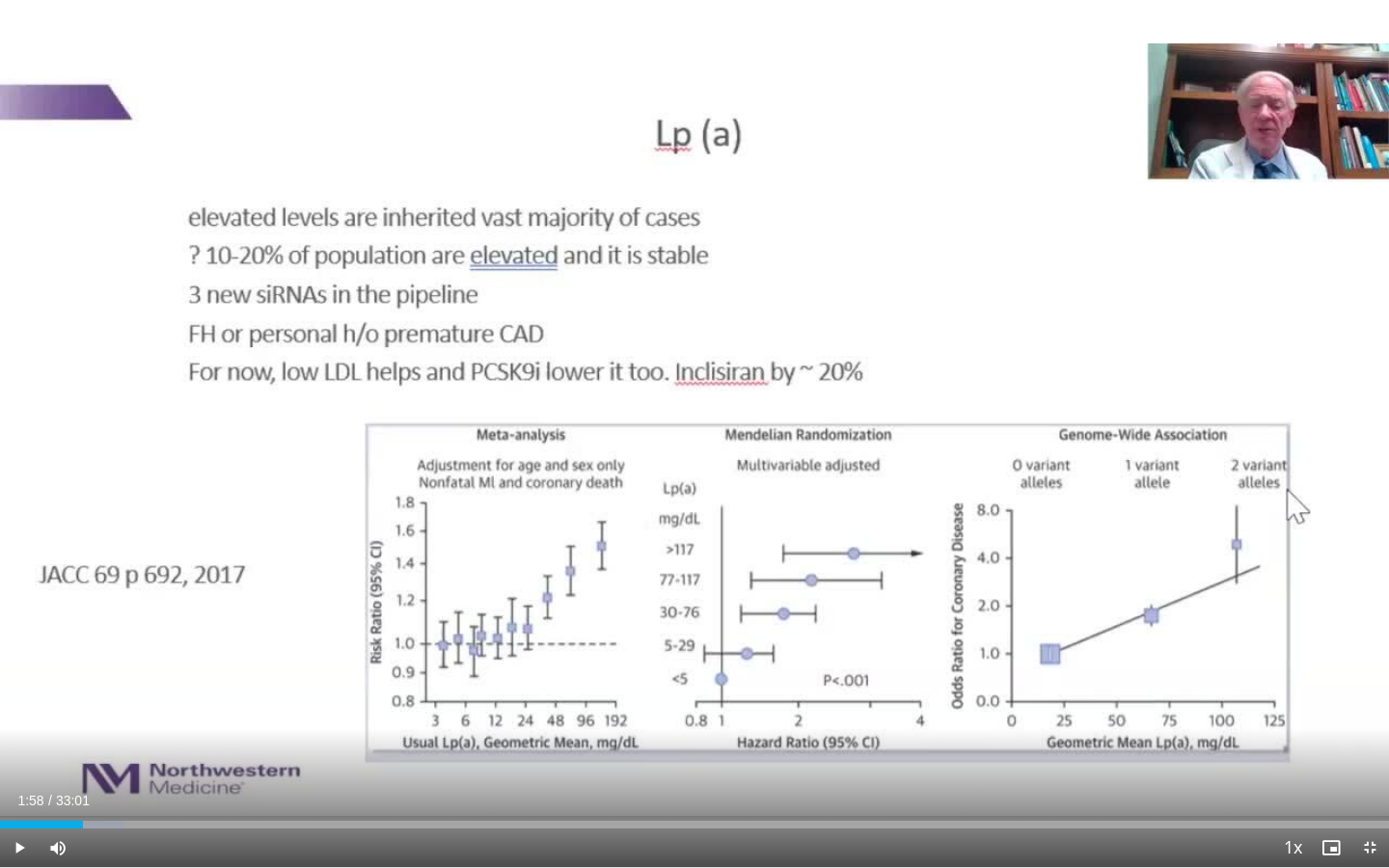 click on "10 seconds
Tap to unmute" at bounding box center (694, 433) 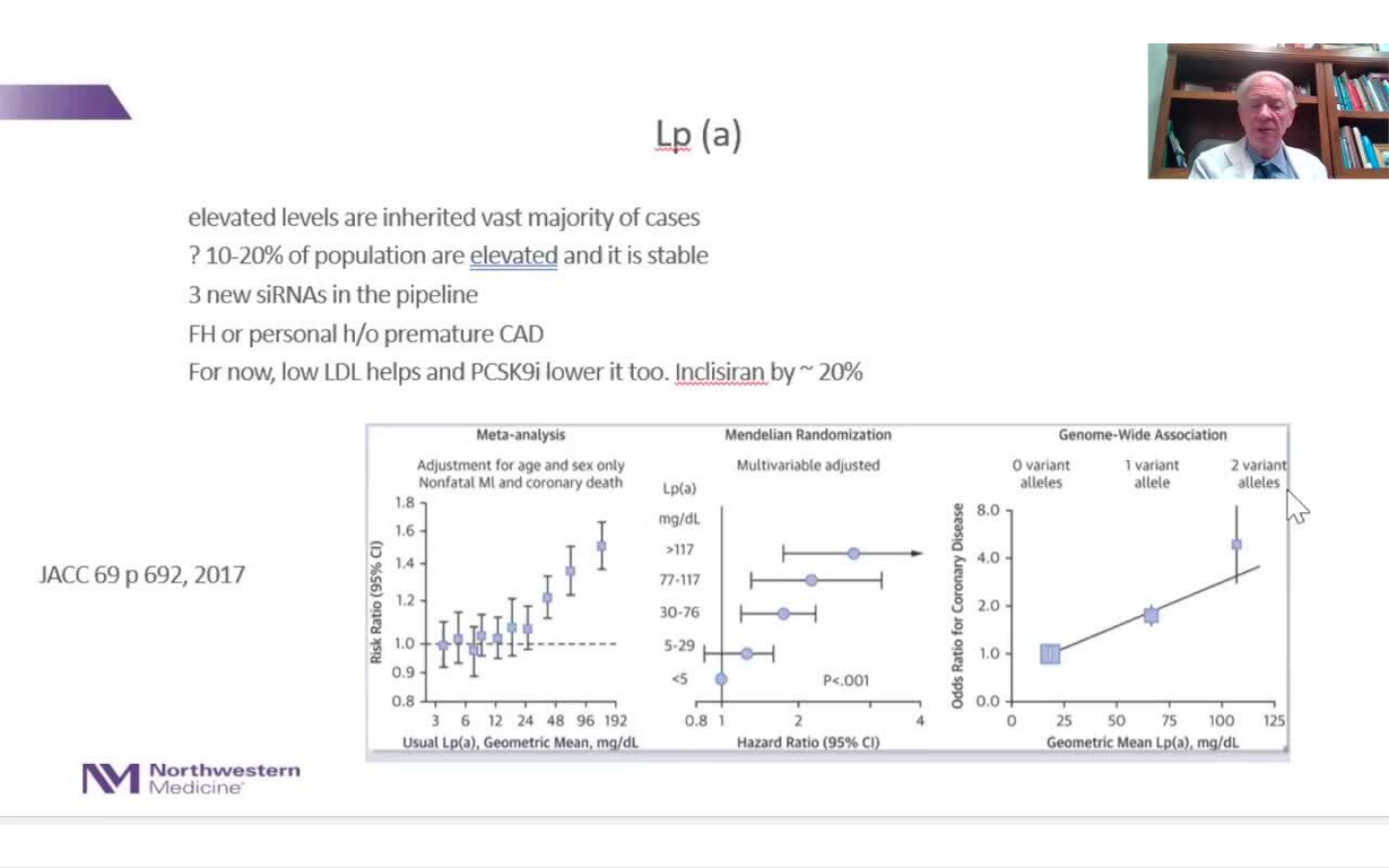 click on "10 seconds
Tap to unmute" at bounding box center [694, 433] 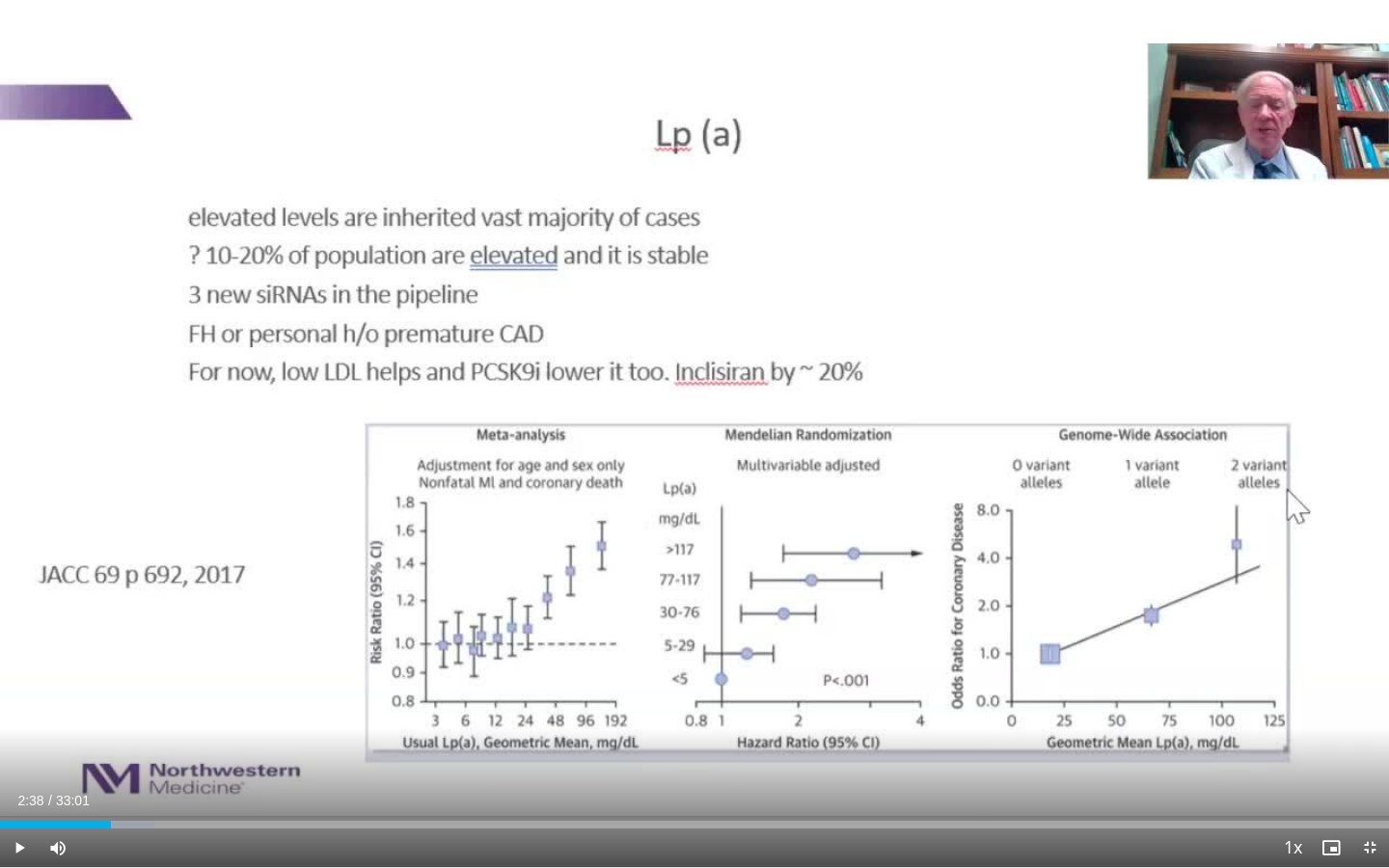 click on "10 seconds
Tap to unmute" at bounding box center (694, 433) 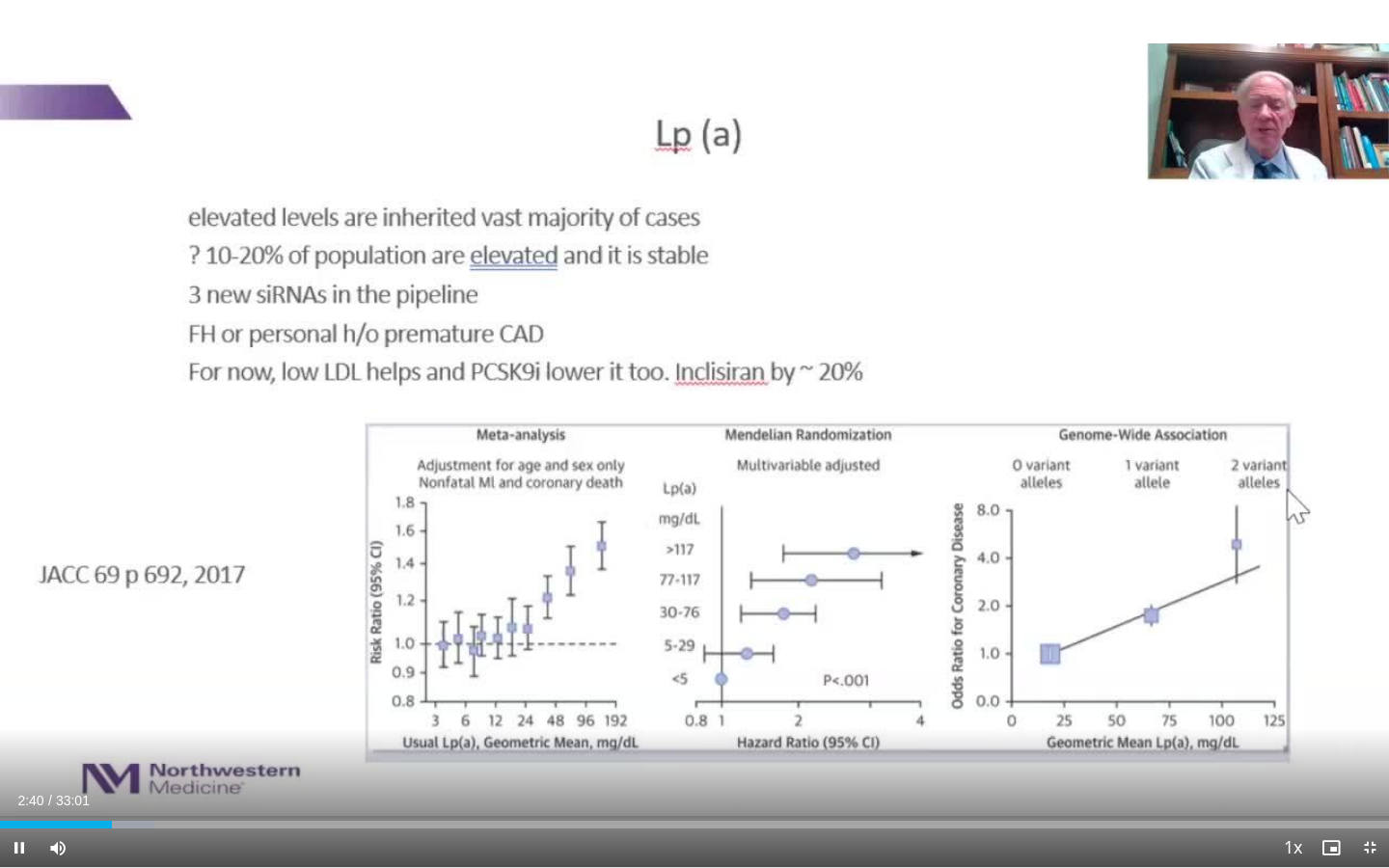 click on "10 seconds
Tap to unmute" at bounding box center (694, 433) 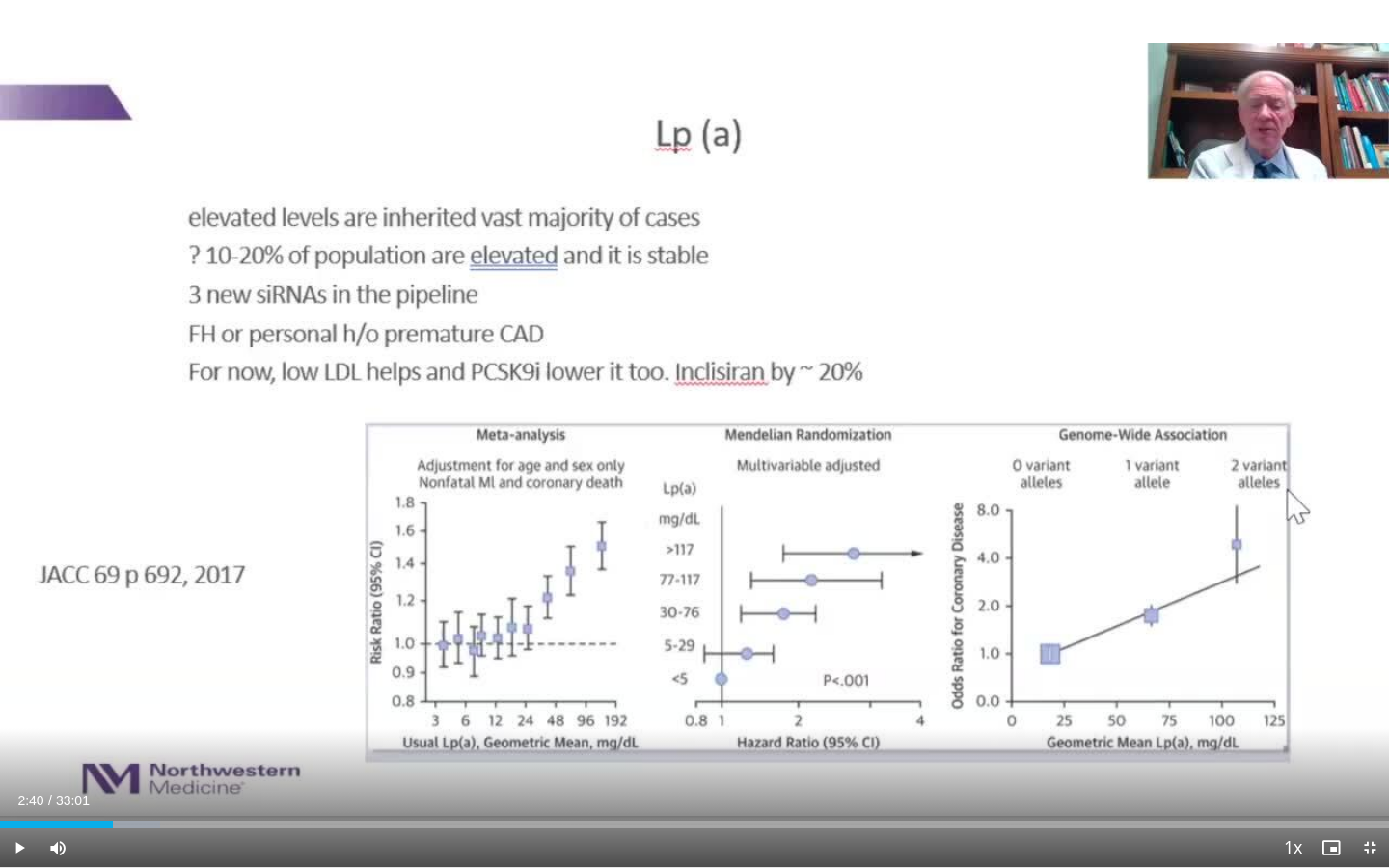 click on "10 seconds
Tap to unmute" at bounding box center [694, 433] 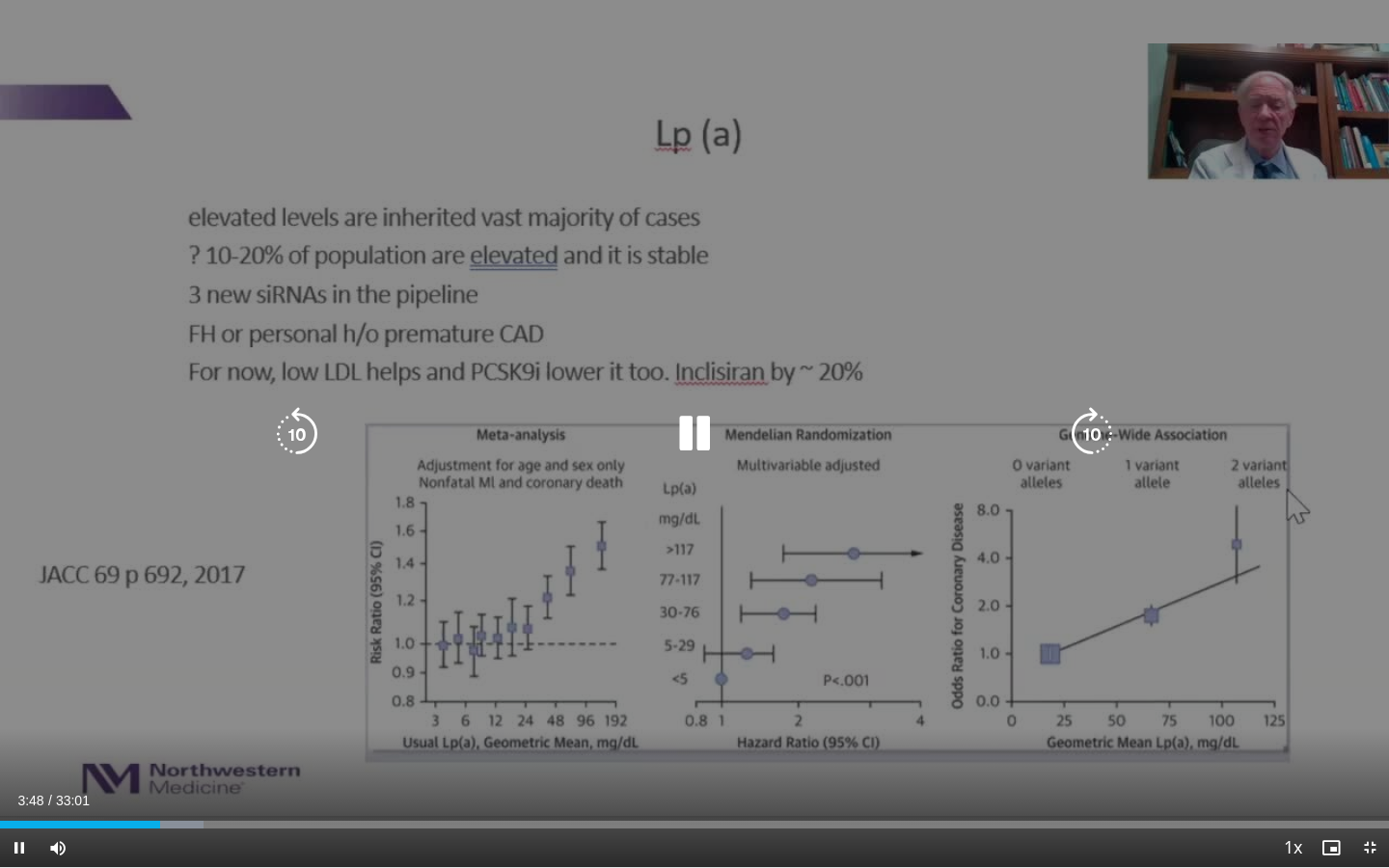 click on "10 seconds
Tap to unmute" at bounding box center (694, 433) 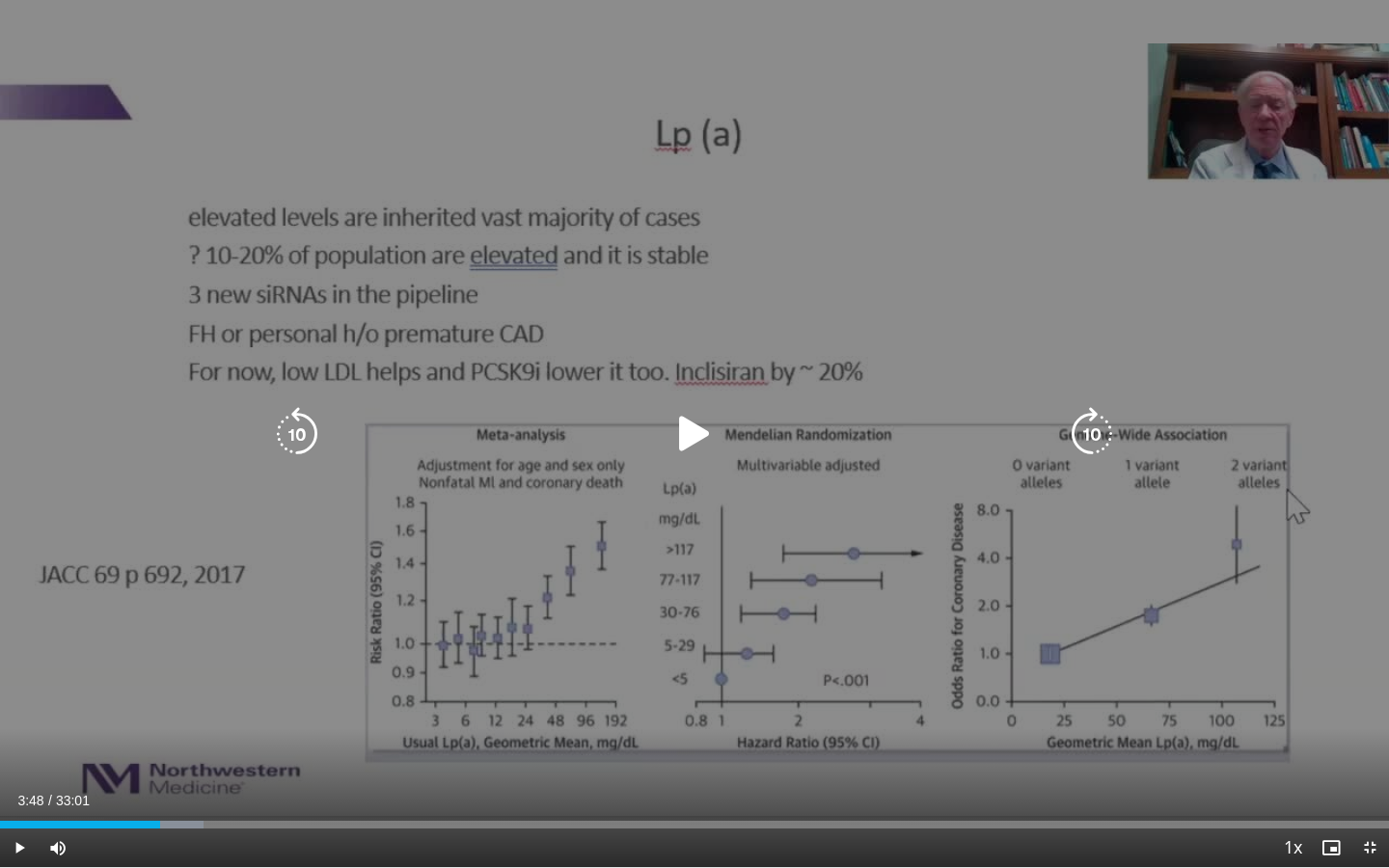 click at bounding box center (694, 434) 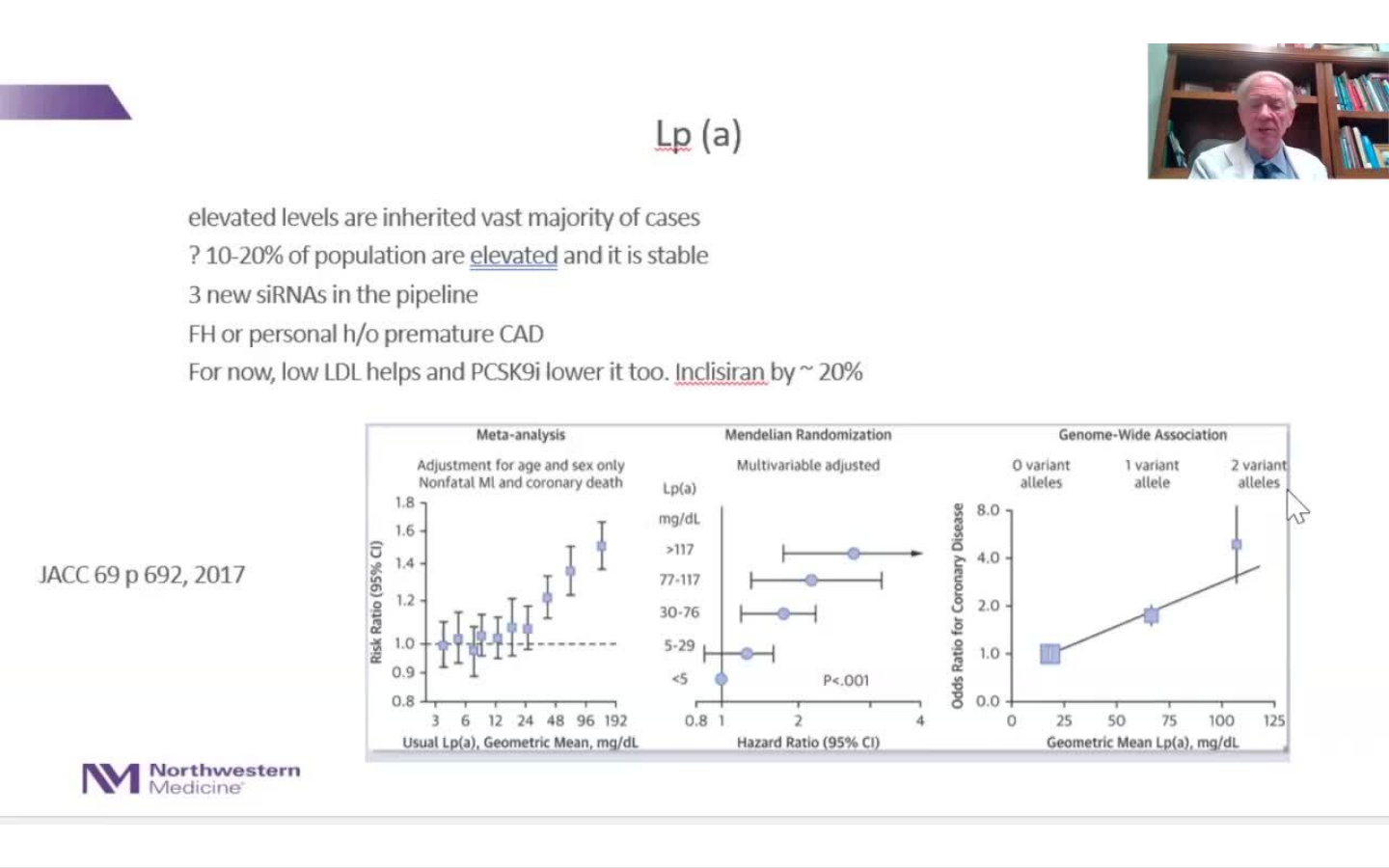 click on "10 seconds
Tap to unmute" at bounding box center (694, 433) 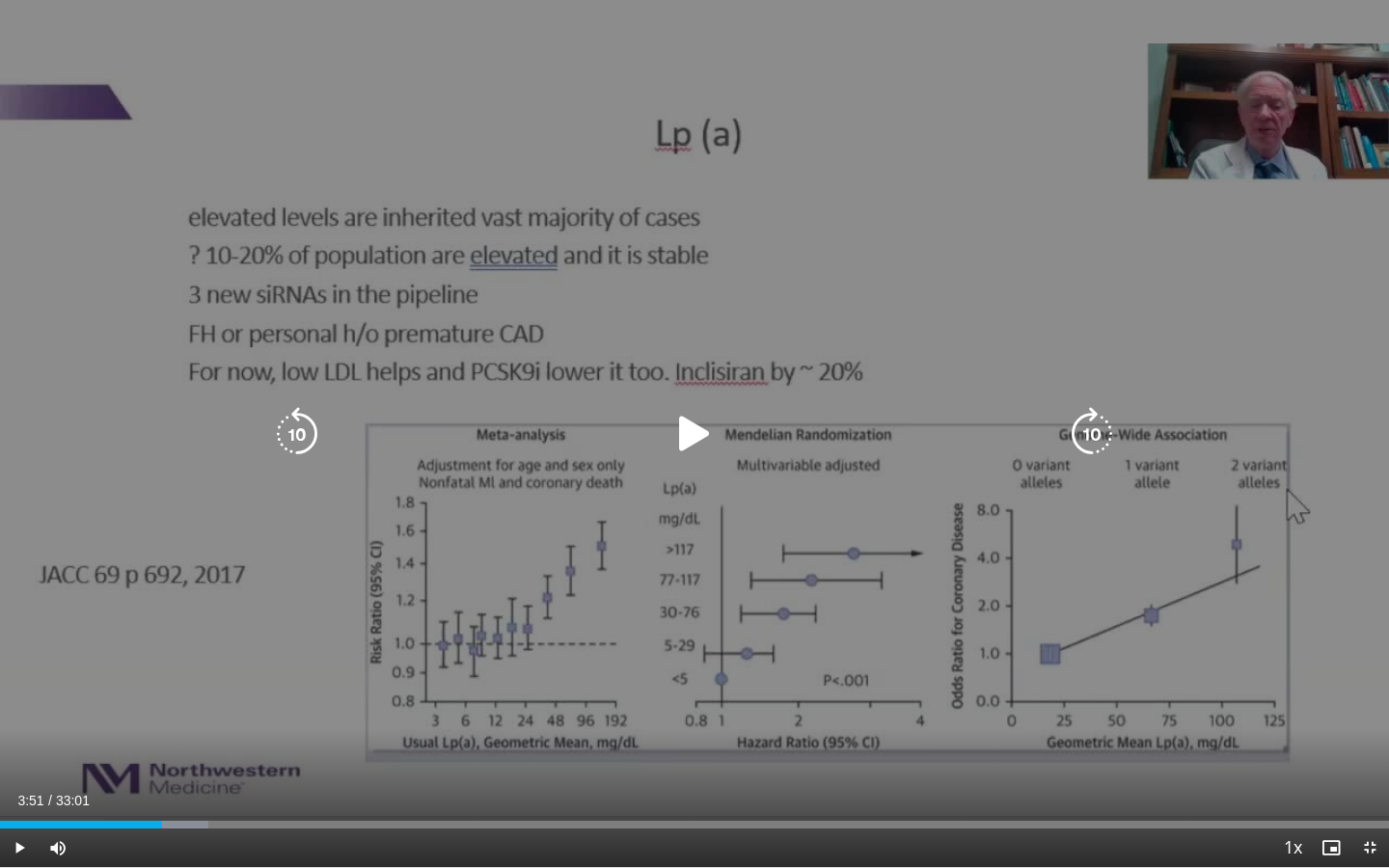 click on "10 seconds
Tap to unmute" at bounding box center [694, 433] 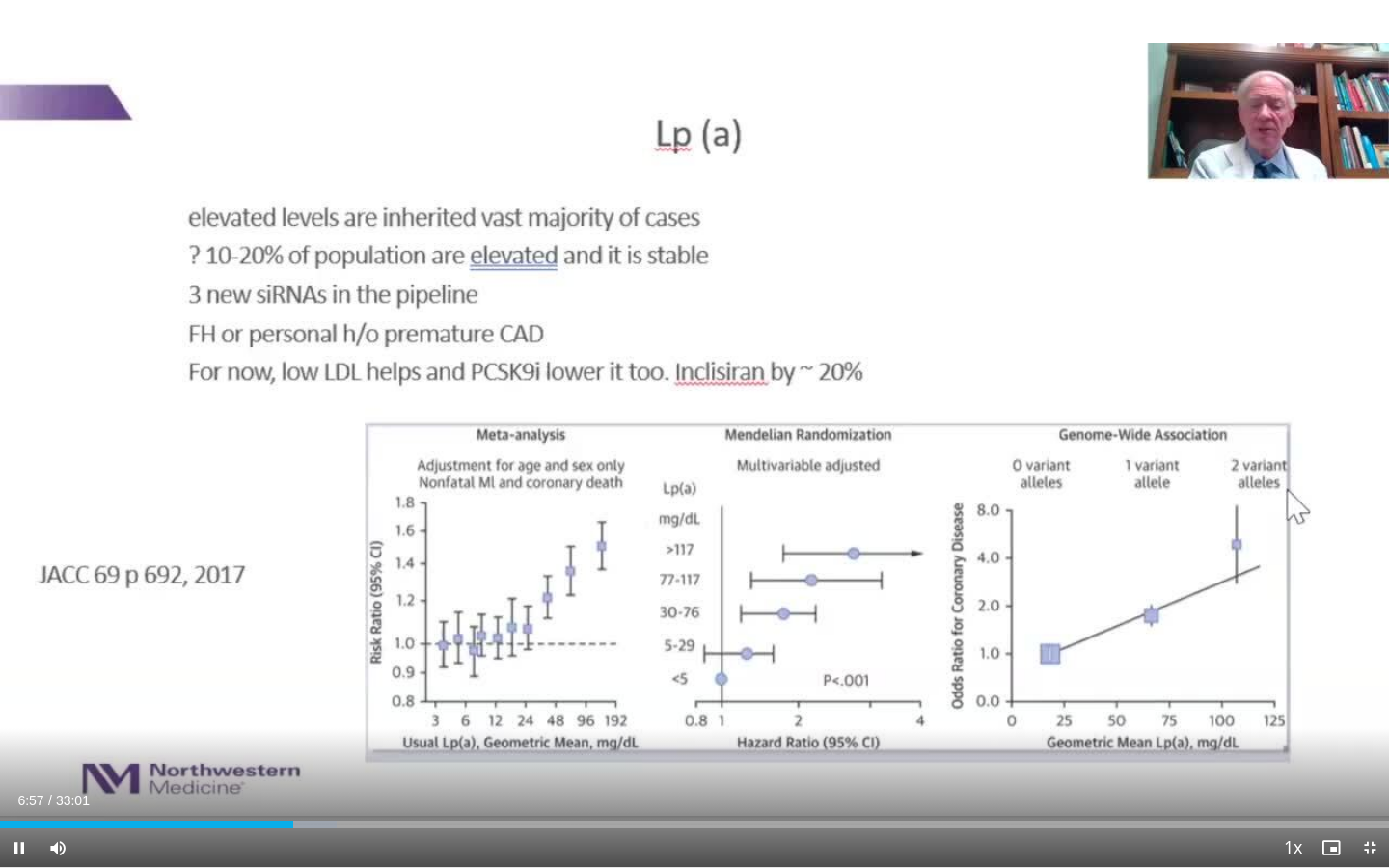 click on "10 seconds
Tap to unmute" at bounding box center (694, 433) 